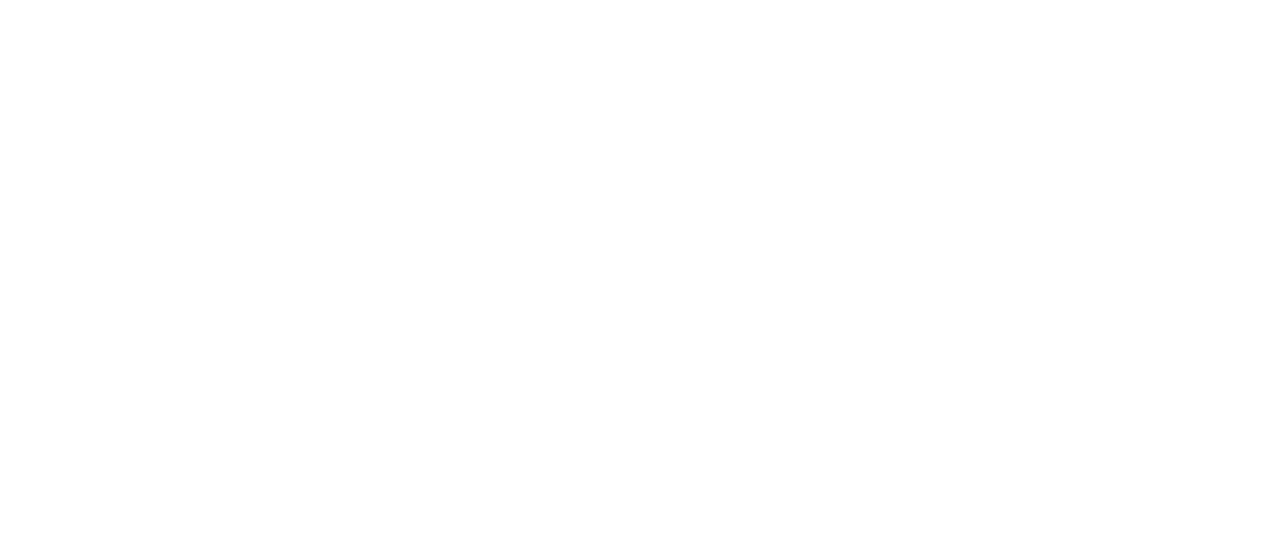 scroll, scrollTop: 0, scrollLeft: 0, axis: both 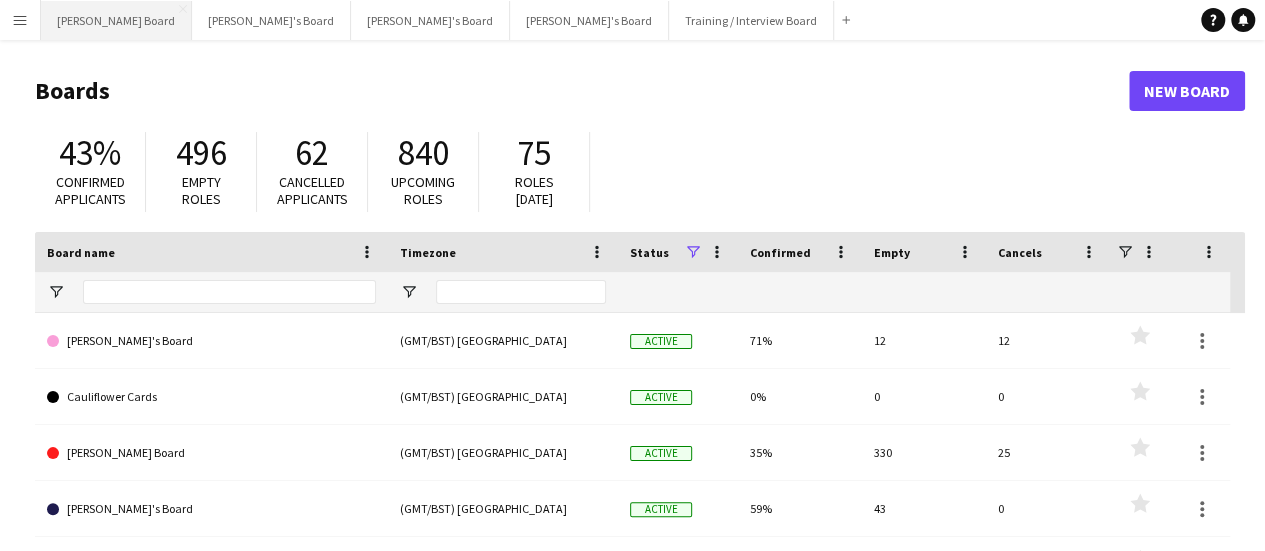click on "Dean's Board
Close" at bounding box center [116, 20] 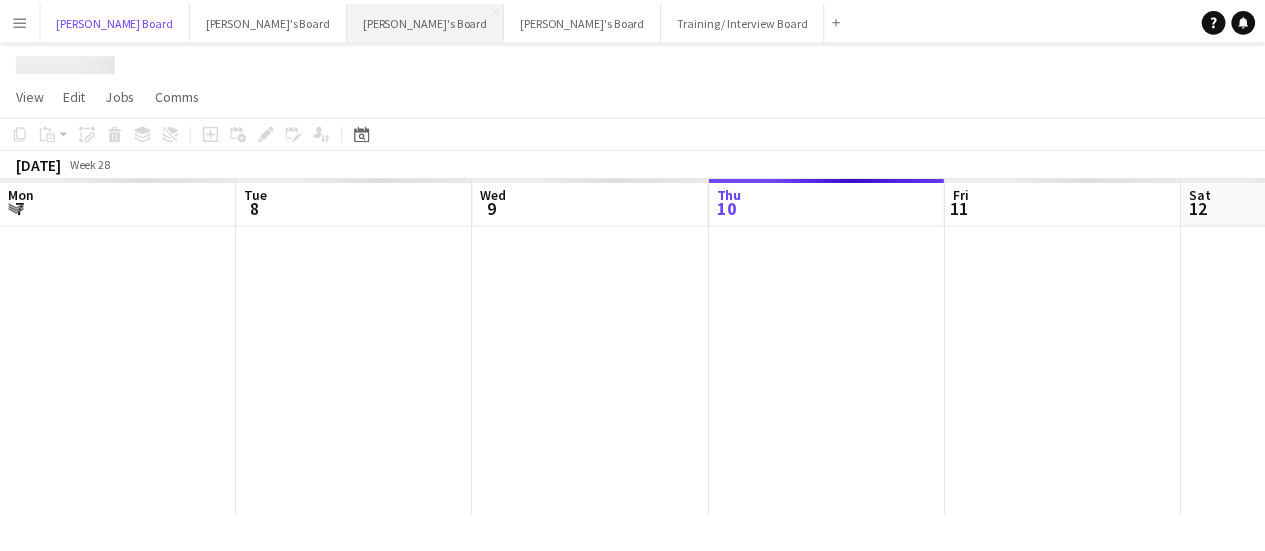 scroll, scrollTop: 0, scrollLeft: 478, axis: horizontal 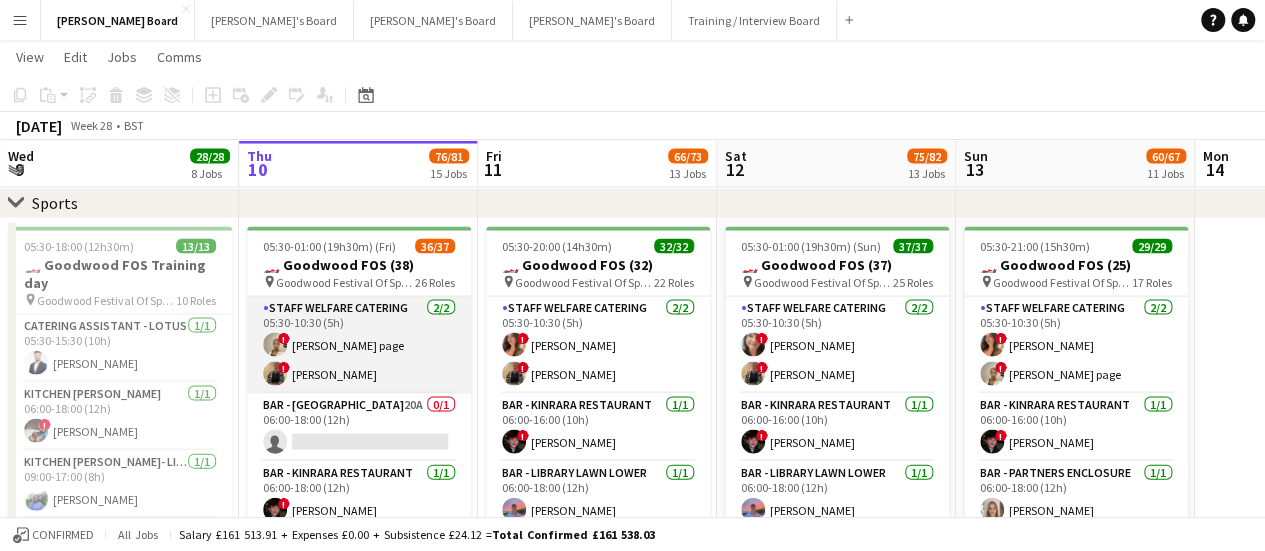 click on "Staff Welfare Catering   2/2   05:30-10:30 (5h)
! eloise page ! Alison Bailey" at bounding box center [359, 345] 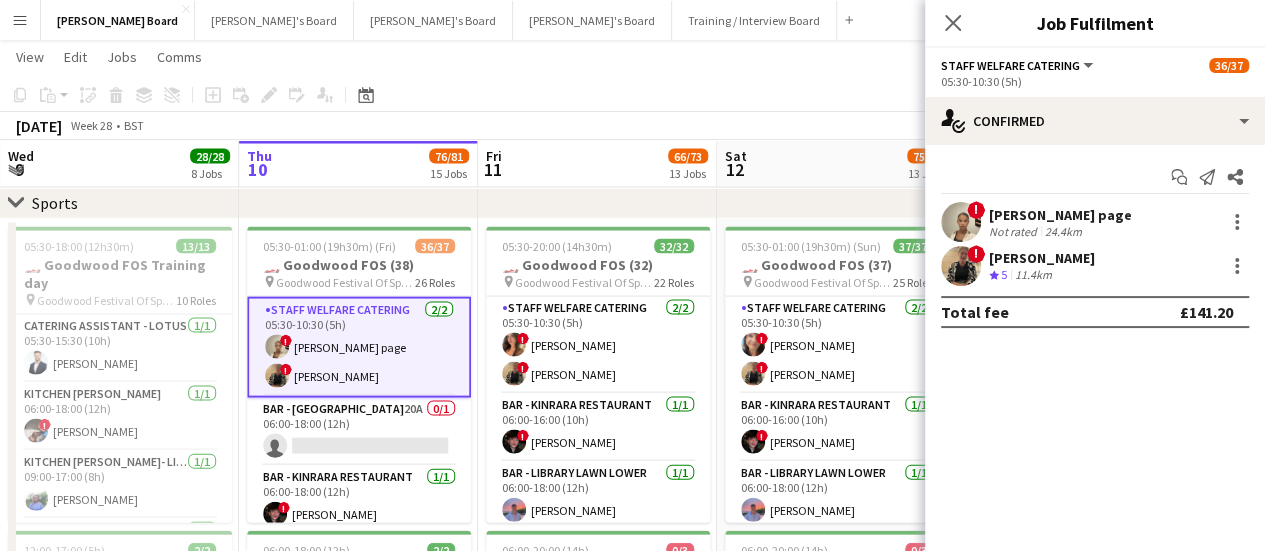 click on "[PERSON_NAME] page" at bounding box center [1060, 215] 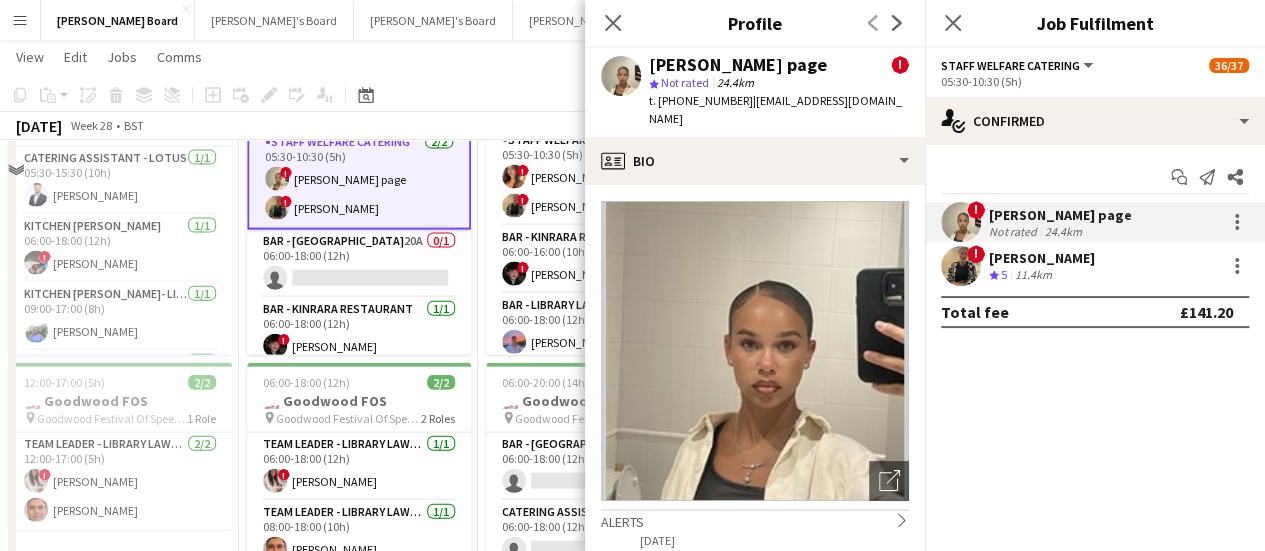 scroll, scrollTop: 2300, scrollLeft: 0, axis: vertical 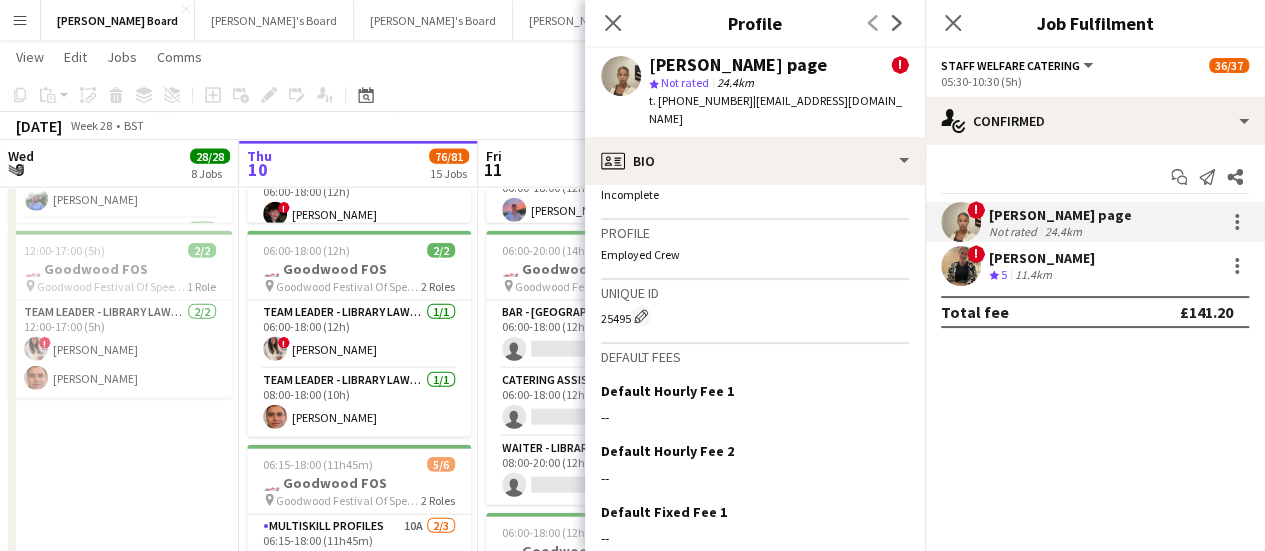 click on "Copy
Paste
Paste   Ctrl+V Paste with crew  Ctrl+Shift+V
Paste linked Job
Delete
Group
Ungroup
Add job
Add linked Job
Edit
Edit linked Job
Applicants
Date picker
JUL 2025 JUL 2025 Monday M Tuesday T Wednesday W Thursday T Friday F Saturday S Sunday S  JUL      1   2   3   4   5   6   7   8   9   10   11   12   13   14   15   16   17   18   19   20   21   22   23   24   25   26   27   28   29   30   31
Comparison range
Comparison range
Today" 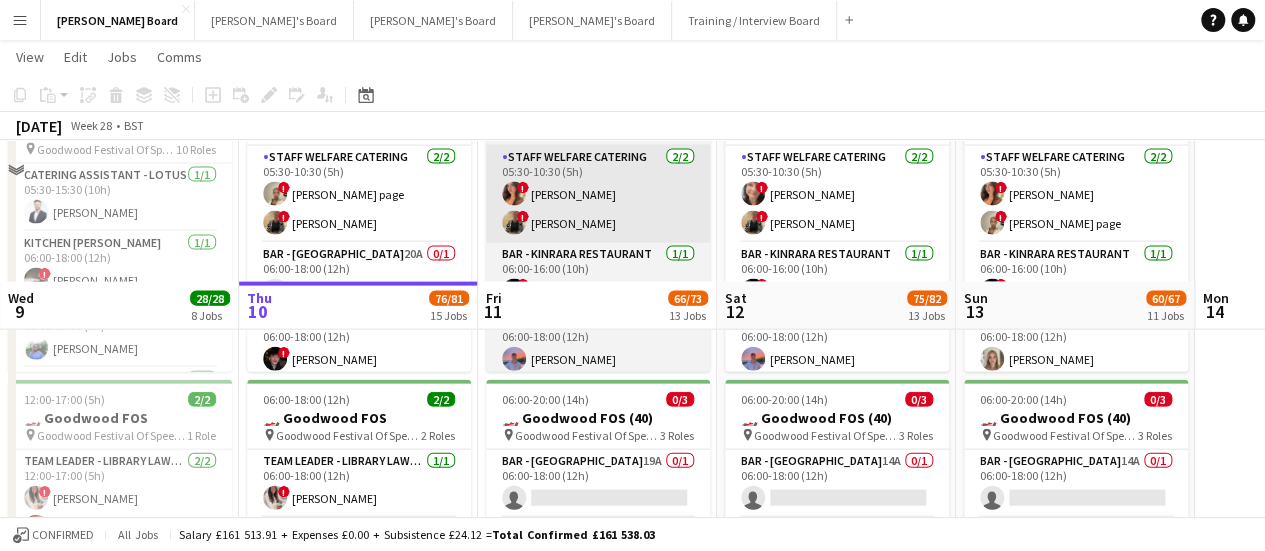 scroll, scrollTop: 2100, scrollLeft: 0, axis: vertical 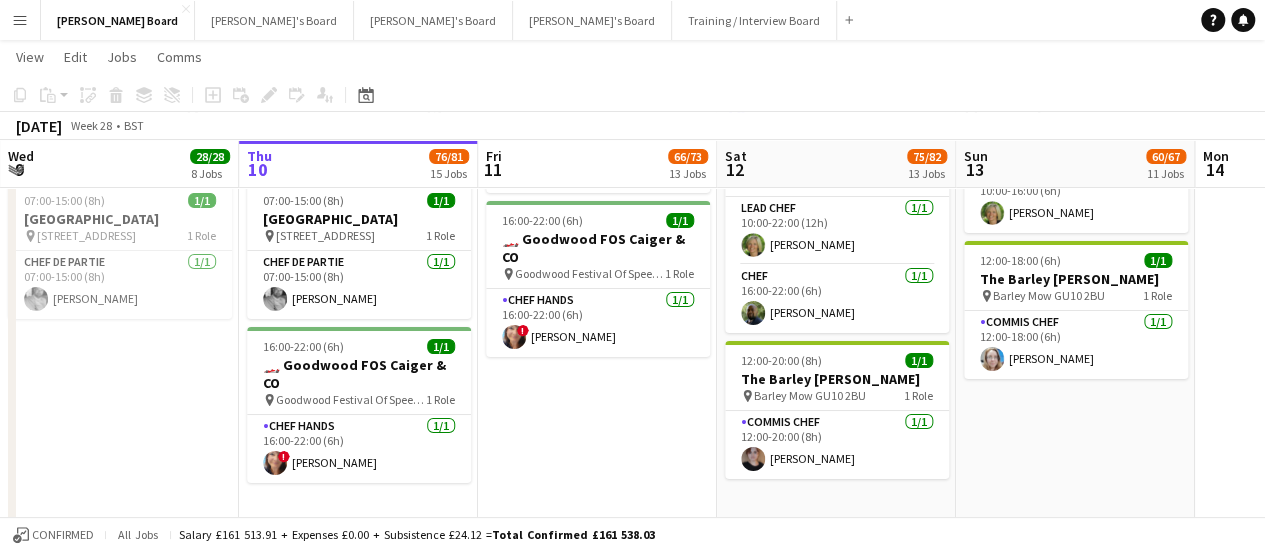 click on "Copy
Paste
Paste   Ctrl+V Paste with crew  Ctrl+Shift+V
Paste linked Job
Delete
Group
Ungroup
Add job
Add linked Job
Edit
Edit linked Job
Applicants
Date picker
JUL 2025 JUL 2025 Monday M Tuesday T Wednesday W Thursday T Friday F Saturday S Sunday S  JUL      1   2   3   4   5   6   7   8   9   10   11   12   13   14   15   16   17   18   19   20   21   22   23   24   25   26   27   28   29   30   31
Comparison range
Comparison range
Today" 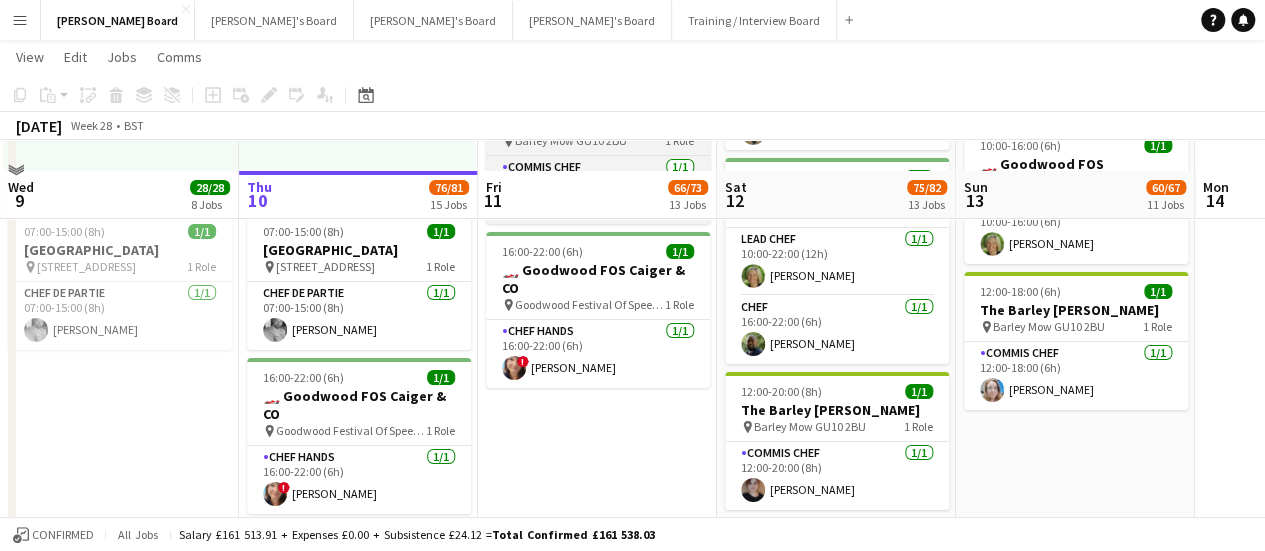 scroll, scrollTop: 3600, scrollLeft: 0, axis: vertical 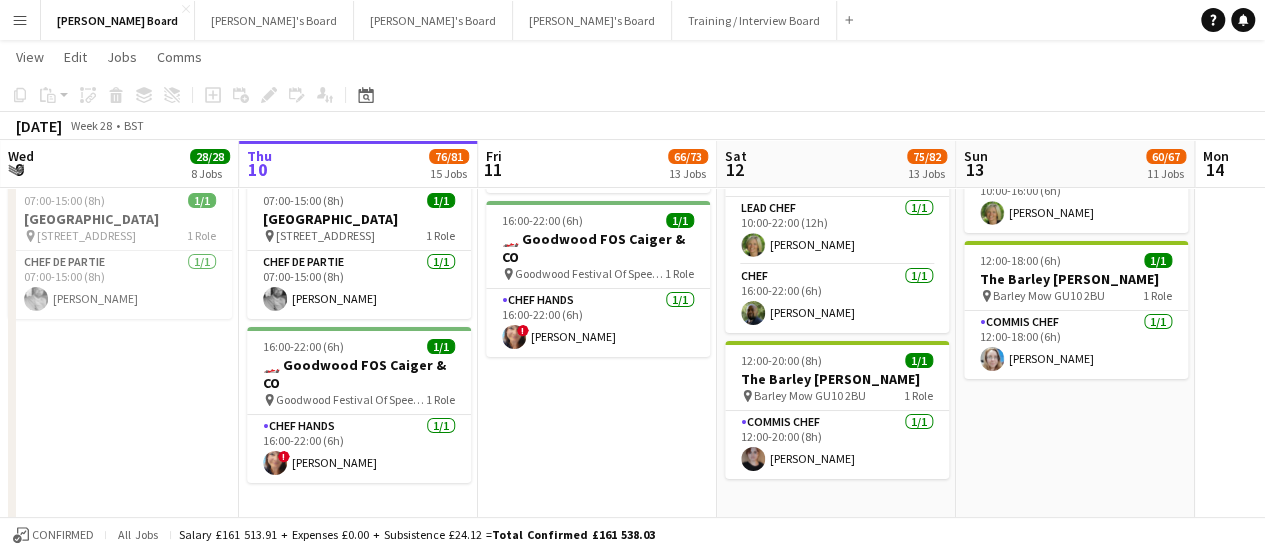 click on "Menu" at bounding box center (20, 20) 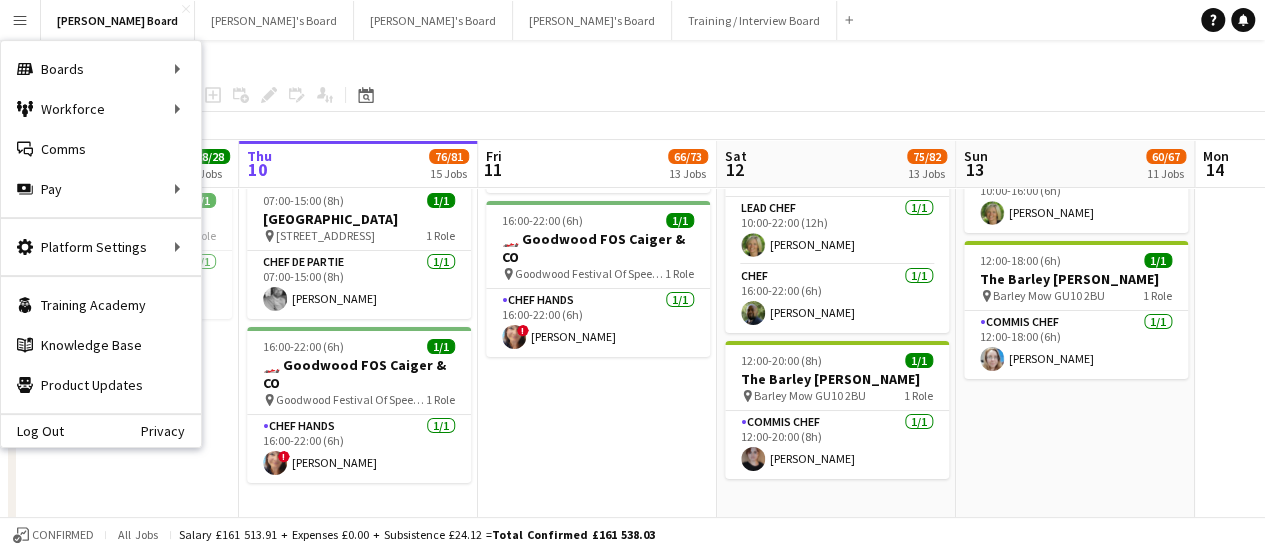 click on "10:00-22:00 (12h)    2/2   🏎️ Goodwood FOS Caiger & CO
pin
Goodwood Festival Of Speed Chichester, PO18 0PH   2 Roles   Lead Chef    1/1   10:00-22:00 (12h)
Kathryn Davies  Chef   1/1   16:00-22:00 (6h)
Dean Manyonga     15:30-20:00 (4h30m)    1/1   The Barley Mow Tilford
pin
Barley Mow  GU10 2BU   1 Role   Commis Chef   1/1   15:30-20:00 (4h30m)
Madeleine Herbert     16:00-22:00 (6h)    1/1   🏎️ Goodwood FOS Caiger & CO
pin
Goodwood Festival Of Speed Chichester, PO18 0PH   1 Role   Chef Hands   1/1   16:00-22:00 (6h)
! Susannah Wilson" at bounding box center [597, 179] 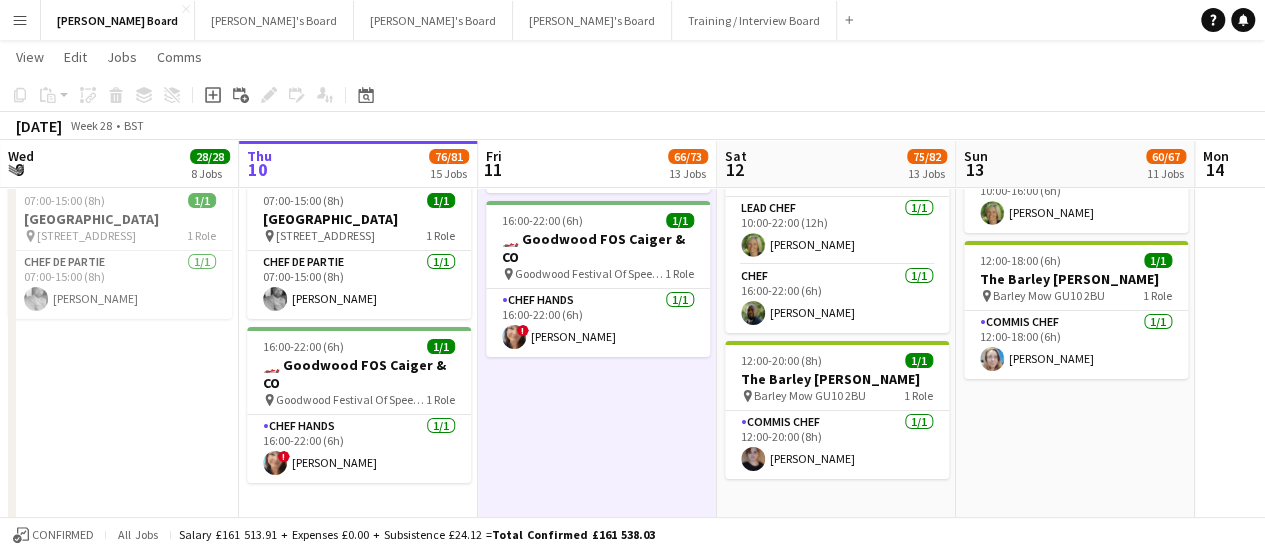 scroll, scrollTop: 0, scrollLeft: 477, axis: horizontal 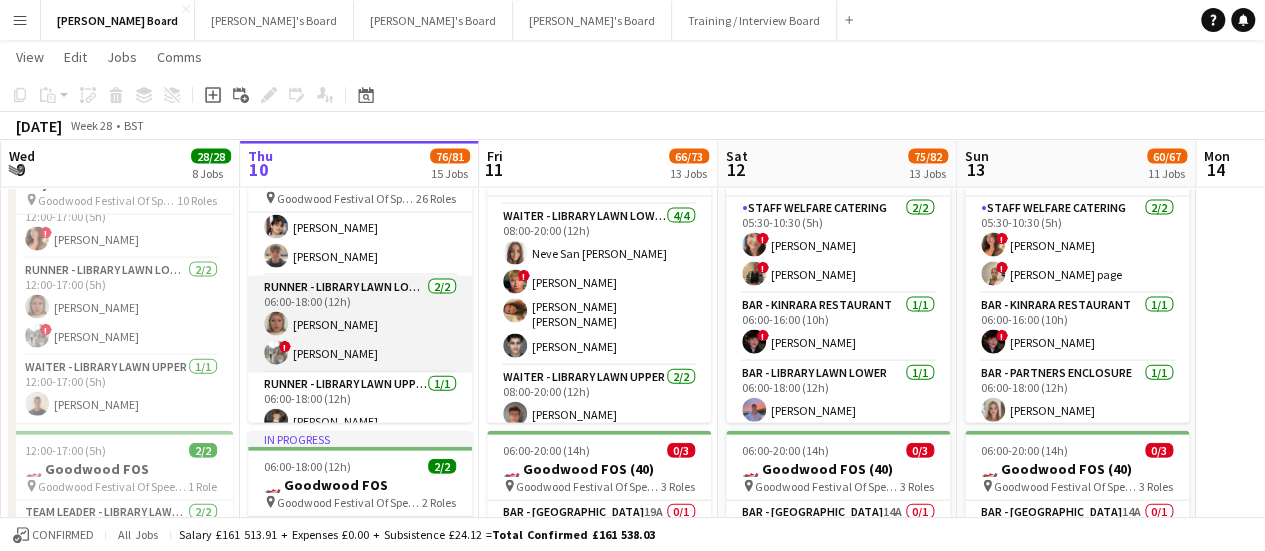 click on "Runner - Library Lawn Lower   2/2   06:00-18:00 (12h)
Lexie Ashford ! Grace Davison" at bounding box center (360, 324) 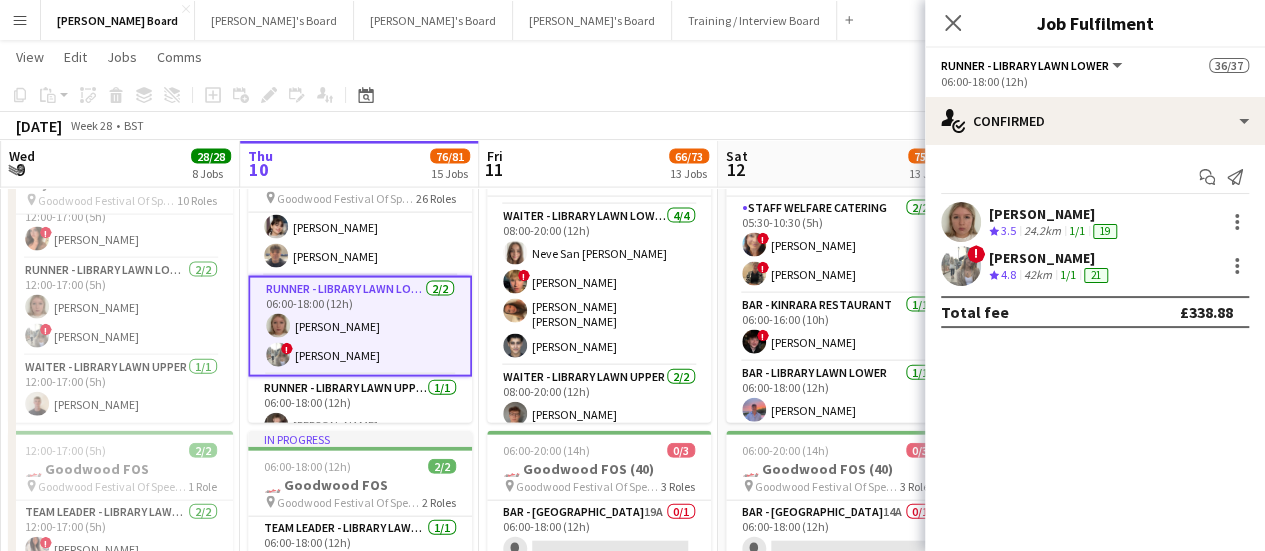click on "42km" at bounding box center (1038, 275) 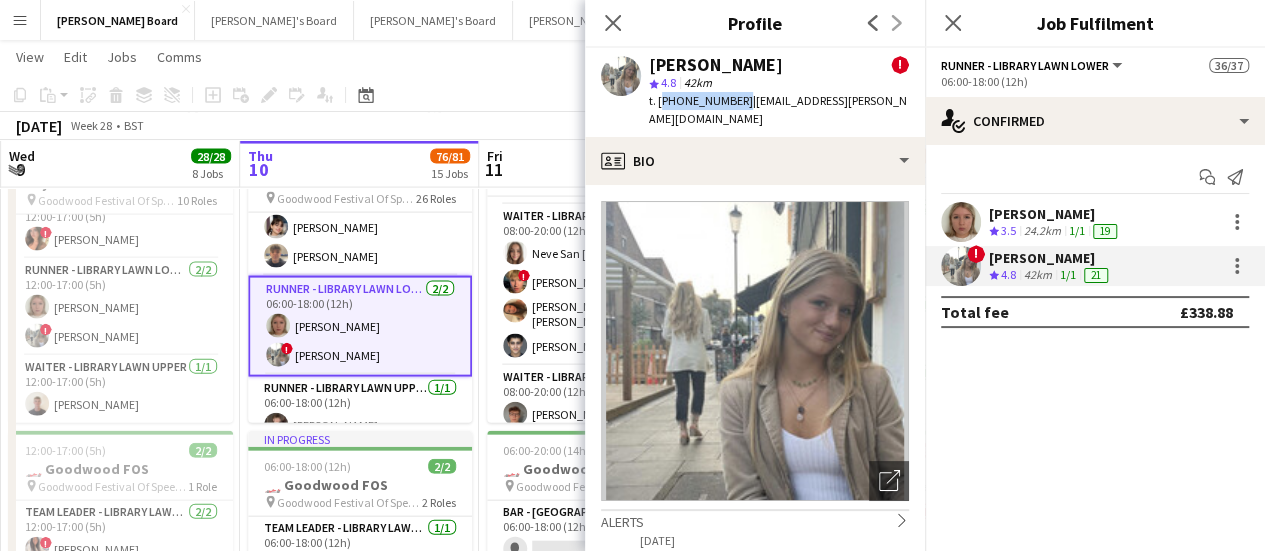 drag, startPoint x: 736, startPoint y: 101, endPoint x: 657, endPoint y: 106, distance: 79.15807 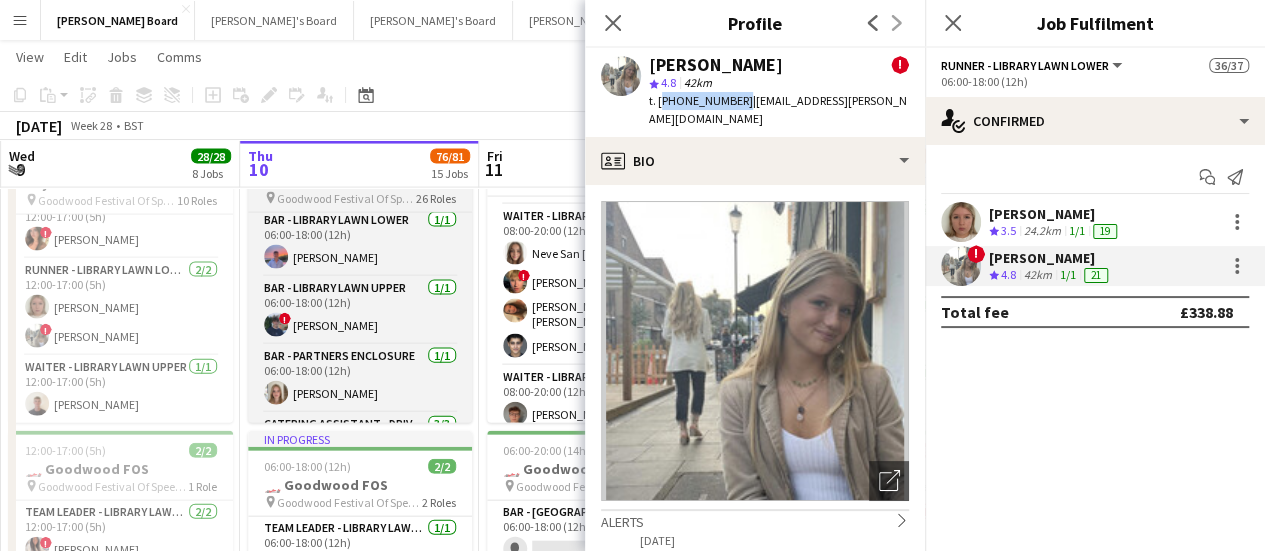 scroll, scrollTop: 600, scrollLeft: 0, axis: vertical 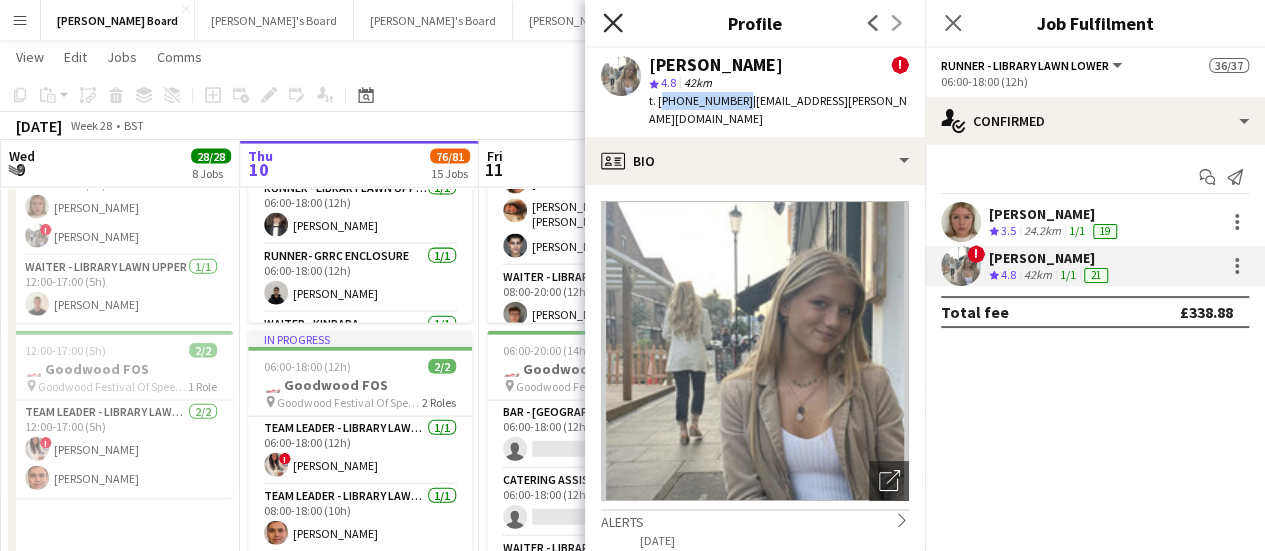 click 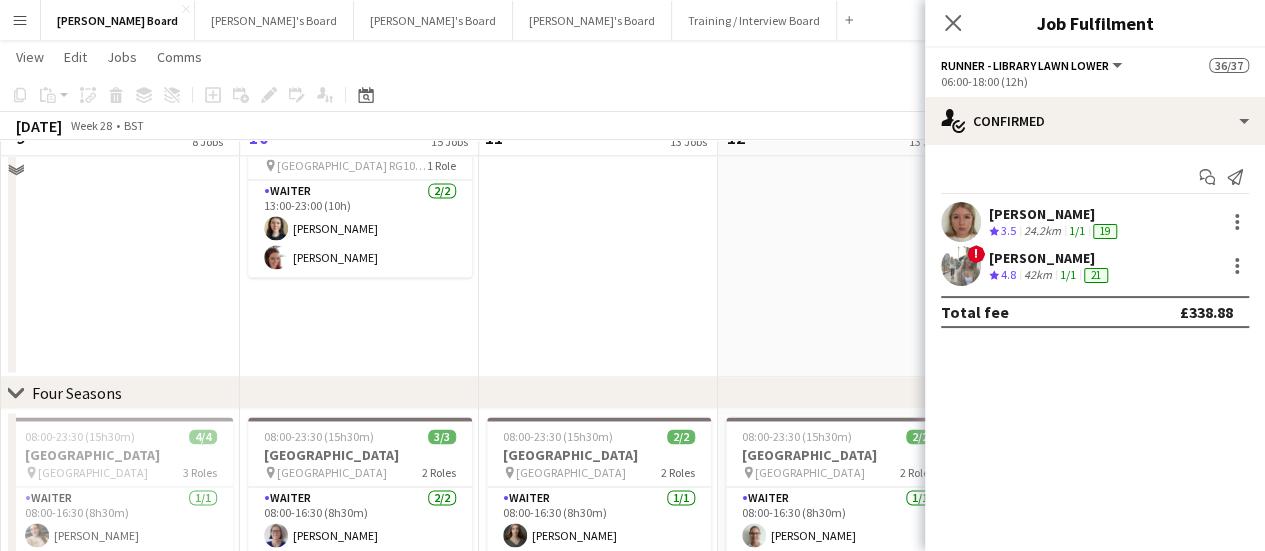 scroll, scrollTop: 1400, scrollLeft: 0, axis: vertical 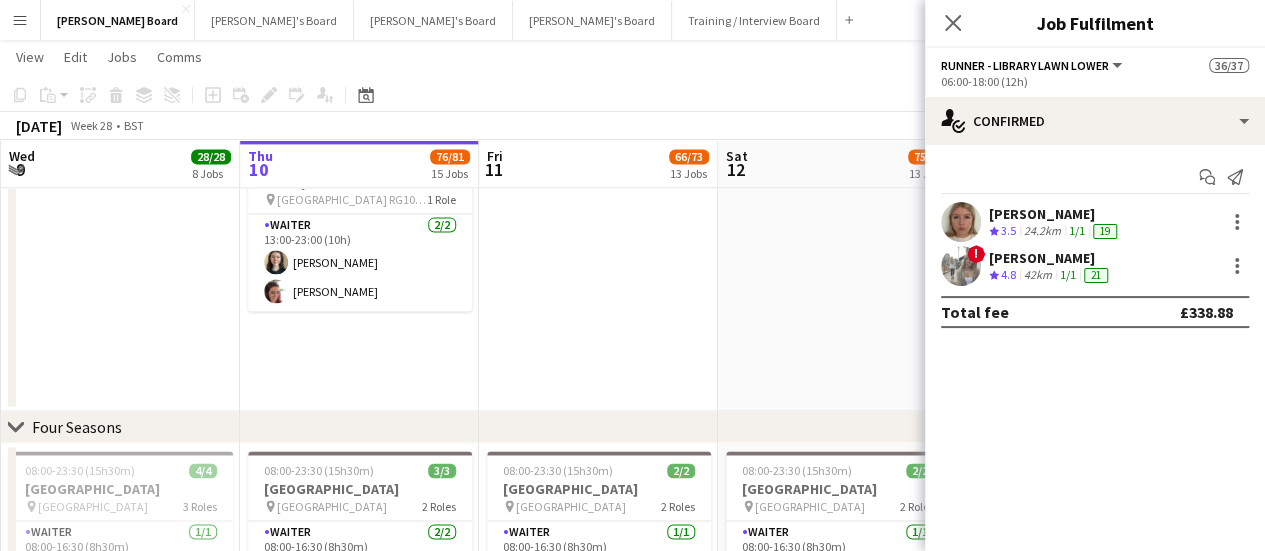 click on "06:00-18:00 (12h)    0/1
pin
Goodwood Festival Of Speed Chichester, PO18 0PH   1 Role   Shortlisted   108A   0/1   06:00-18:00 (12h)
single-neutral-actions
06:30-20:00 (13h30m)    16/17   🏎️ Kerb @ Goodwood FOS (16)
pin
Goodwood Festival Of Speed Chichester, PO18 0PH   6 Roles   Bartender- Cricket Pitch    1/1   06:30-13:30 (7h)
Claudia Billington  BAR - CATHEDRAL WALK   3/3   06:30-20:00 (13h30m)
Patrick Edwards Spike Prichard Oliver Smith  Bartender- Cricket Pitch    2/2   06:30-20:00 (13h30m)
Romeo Mulenga Jake Thompson  BAR - CATHEDRAL WALK   6/6   10:00-20:00 (10h)
Bea Jordan ! Toby Doyle Henry Bellingham Tabby Barlow Lucy Hildyard Rohan Malhotra  Bartender- Cricket Pitch    4/4   10:00-20:00 (10h)
Sophie Woodgates Aimee Newenham Samuel Berry Alex White  Bartender- Cricket Pitch    11A   0/1   13:30-20:00 (6h30m)
single-neutral-actions" at bounding box center (598, -383) 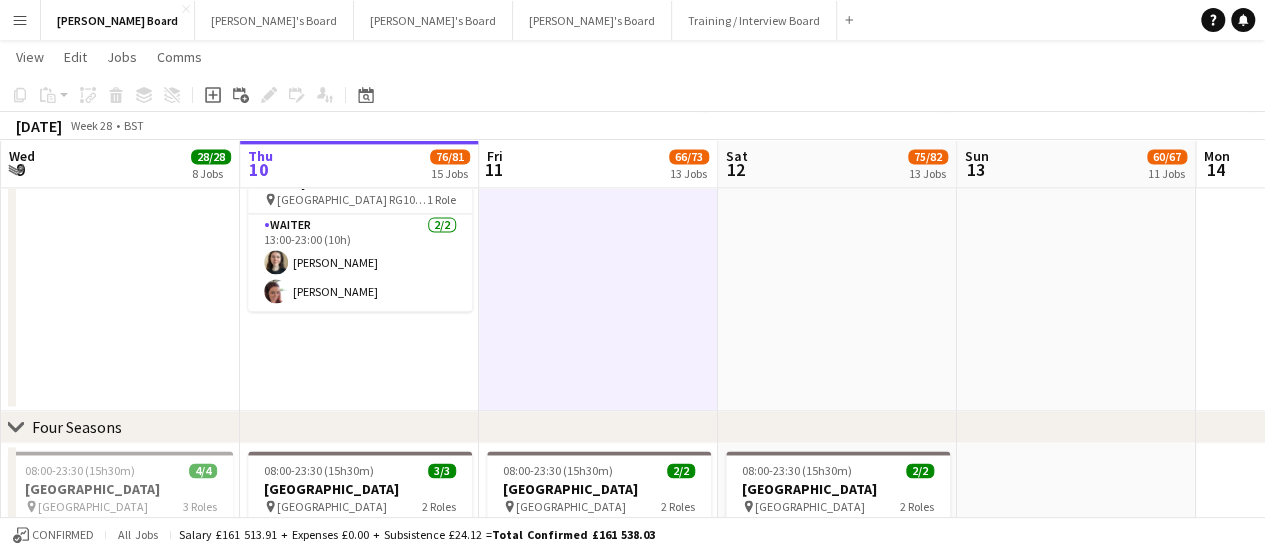 scroll, scrollTop: 598, scrollLeft: 0, axis: vertical 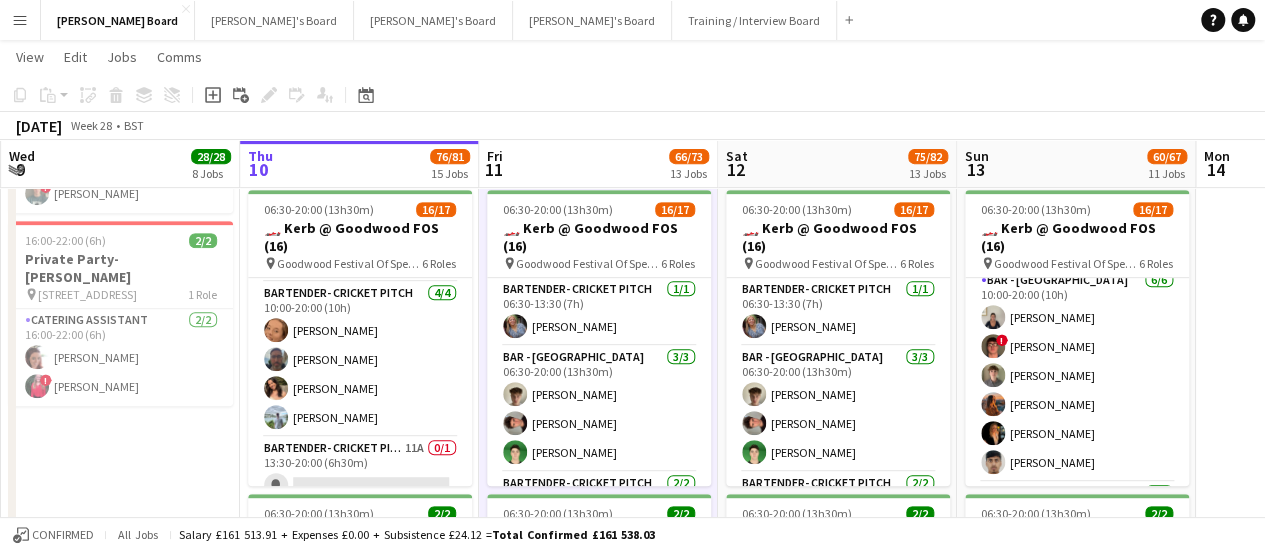 click on "Copy
Paste
Paste   Ctrl+V Paste with crew  Ctrl+Shift+V
Paste linked Job
Delete
Group
Ungroup
Add job
Add linked Job
Edit
Edit linked Job
Applicants
Date picker
JUL 2025 JUL 2025 Monday M Tuesday T Wednesday W Thursday T Friday F Saturday S Sunday S  JUL      1   2   3   4   5   6   7   8   9   10   11   12   13   14   15   16   17   18   19   20   21   22   23   24   25   26   27   28   29   30   31
Comparison range
Comparison range
Today" 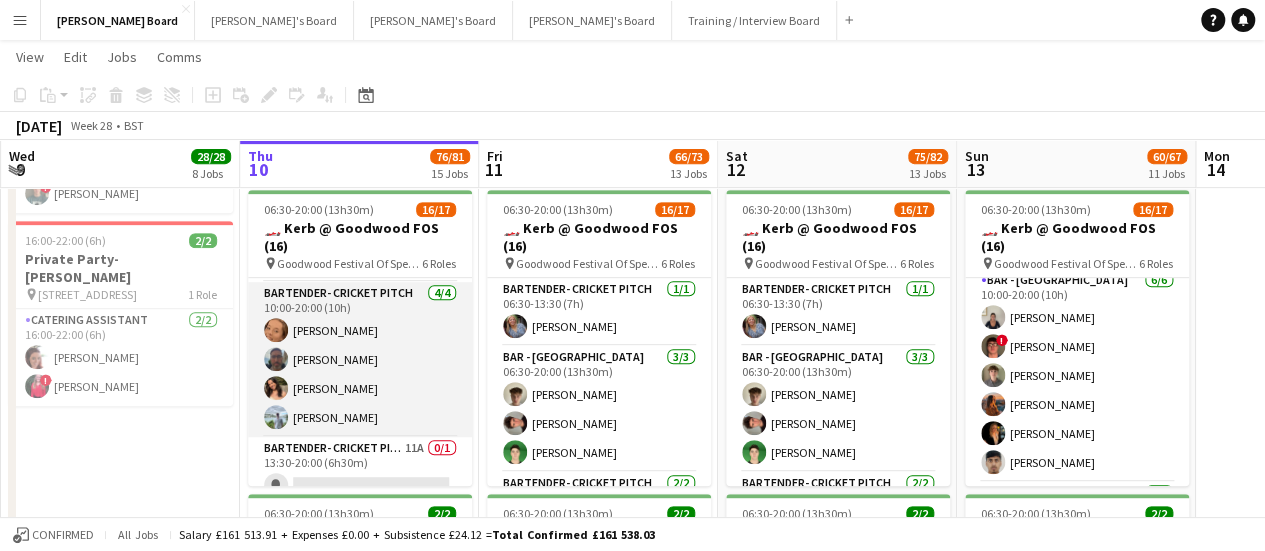 scroll, scrollTop: 500, scrollLeft: 0, axis: vertical 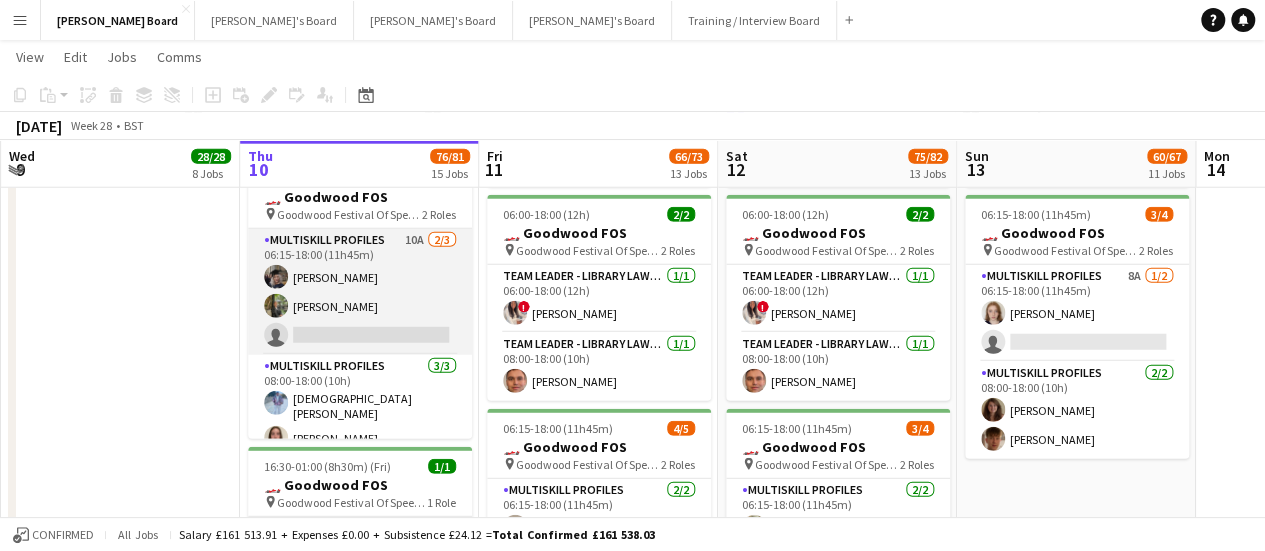 click on "MULTISKILL PROFILES   10A   2/3   06:15-18:00 (11h45m)
DENITSA TODOROVA Tilly Gibbons
single-neutral-actions" at bounding box center (360, 292) 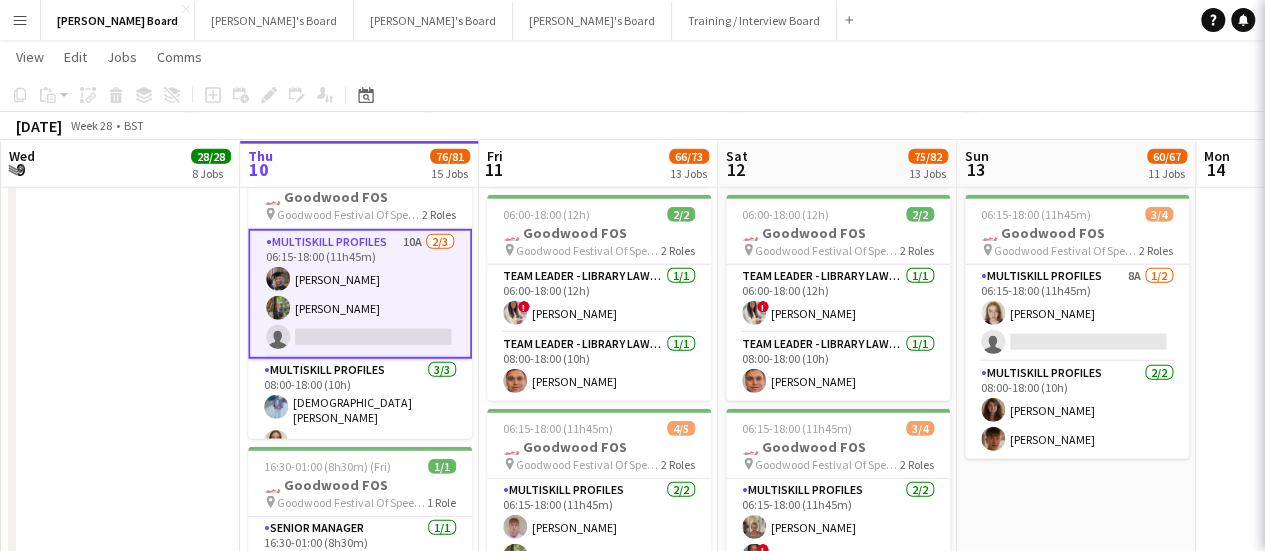 scroll, scrollTop: 0, scrollLeft: 478, axis: horizontal 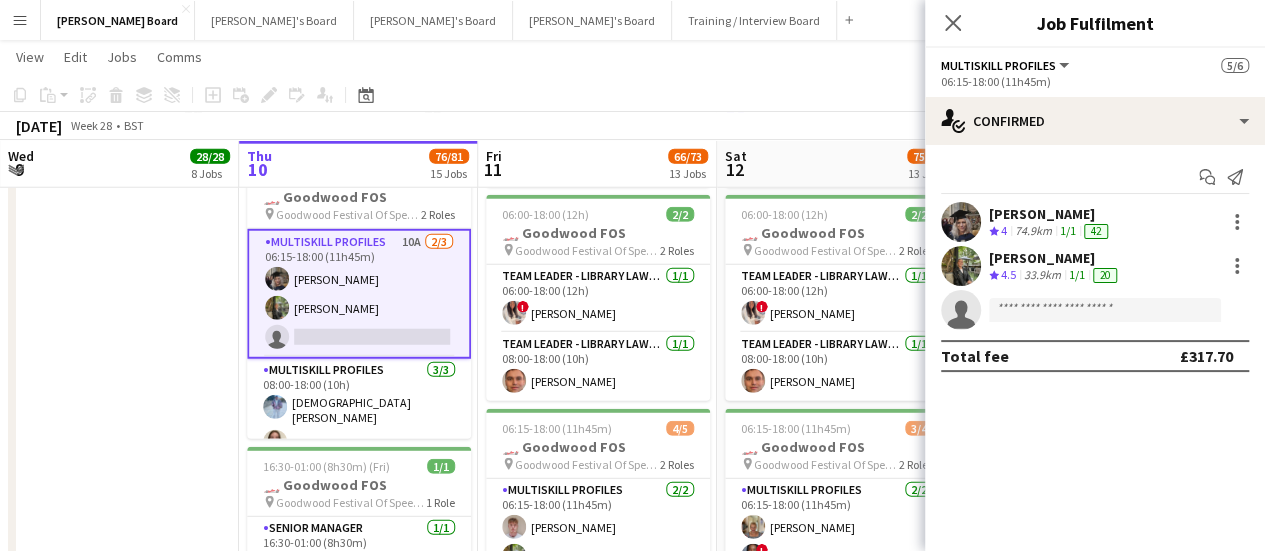 click on "DENITSA TODOROVA" at bounding box center [1050, 214] 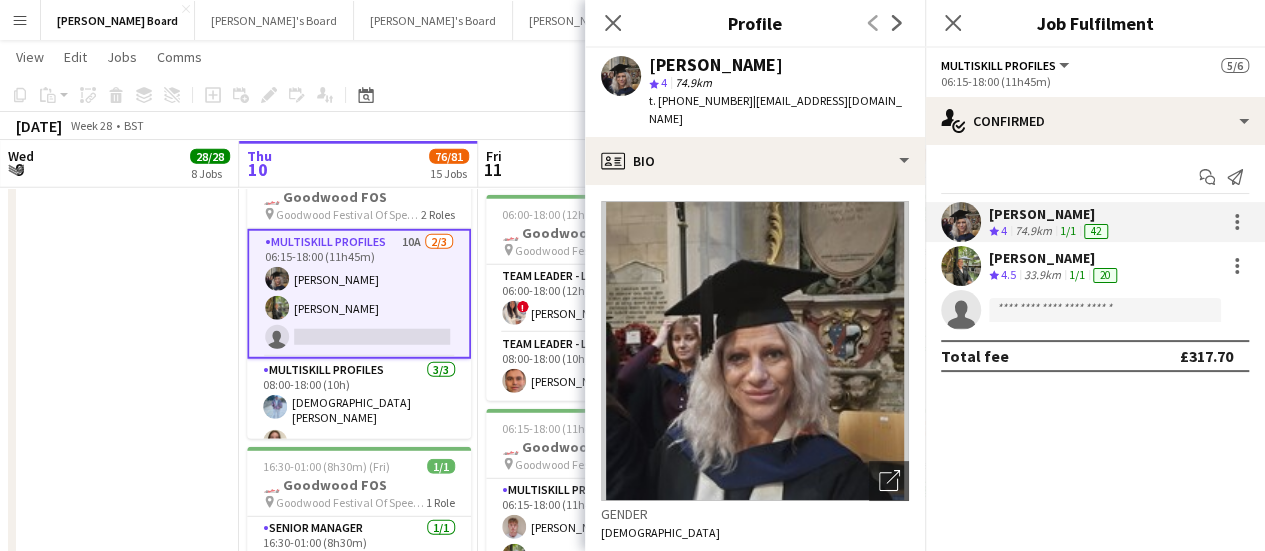 click on "05:30-18:00 (12h30m)    13/13   🏎️ Goodwood FOS Training day
pin
Goodwood Festival Of Speed Chichester, PO18 0PH   10 Roles   Catering Assistant - Lotus   1/1   05:30-15:30 (10h)
Oliver Joslin  Kitchen Porter   1/1   06:00-18:00 (12h)
! Isaac Macheri  Kitchen Porter- Library Lawn Upper   1/1   09:00-17:00 (8h)
Emma Jepkosgei  Bar - Kinrara Restaurant   1/1   12:00-17:00 (5h)
! Ryan Filkins  Bar - Library Lawn Upper   1/1   12:00-17:00 (5h)
! Benjamin Trant  Bar - Mclaren   1/1   12:00-17:00 (5h)
euan white  Catering Assistant - Drivers Toth   3/3   12:00-17:00 (5h)
Grace Fairhurst Caterina Cardozo simon fairhurst  Catering Assistant - Pagani Tradestand   1/1   12:00-17:00 (5h)
! Chloe Honeybourne  Runner - Library Lawn Lower   2/2   12:00-17:00 (5h)
Lexie Ashford ! Grace Davison  Waiter - Library Lawn Upper   1/1   12:00-17:00 (5h)
Archie Smith     12:00-17:00 (5h)    2/2   🏎️ Goodwood FOS
pin
1 Role   2/2  !" at bounding box center (119, 183) 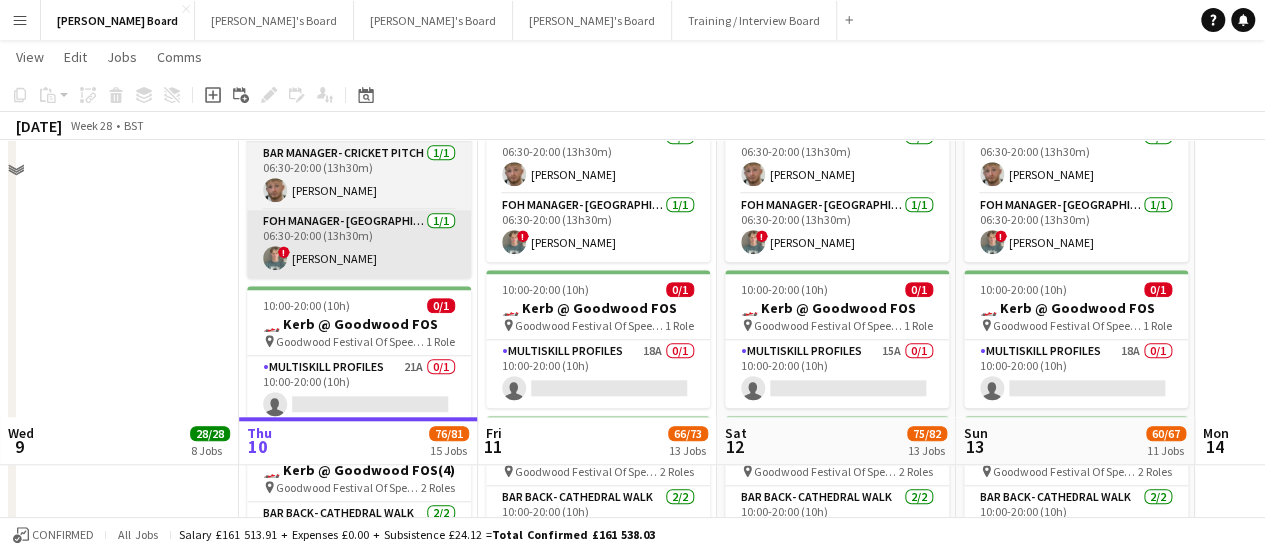 scroll, scrollTop: 618, scrollLeft: 0, axis: vertical 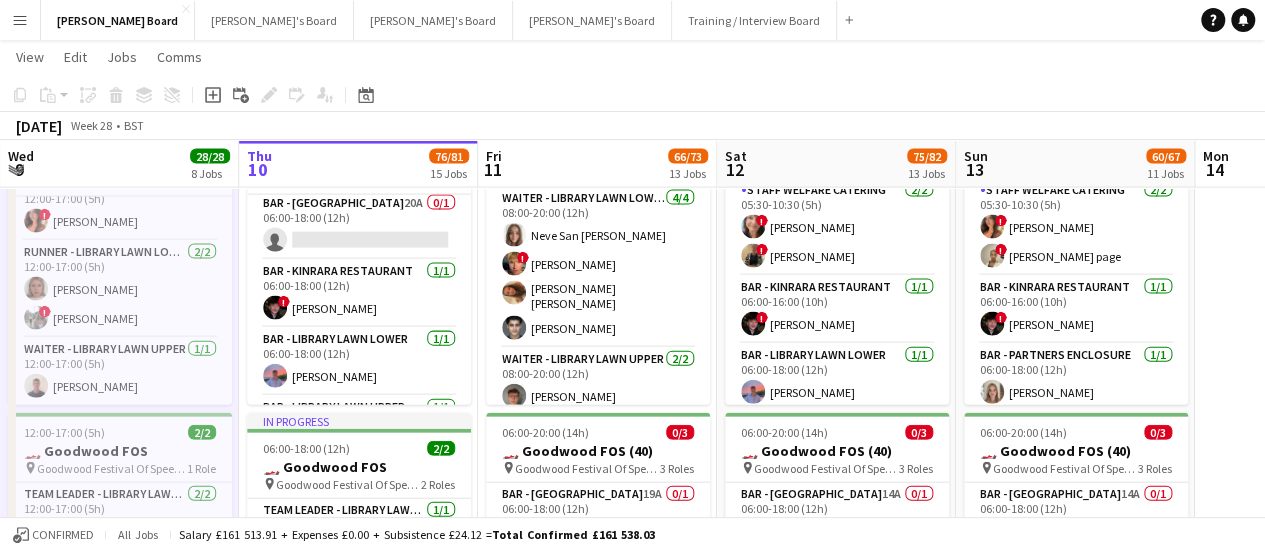 click on "Bar - Library Lawn Lower   1/1   06:00-18:00 (12h)
Oliver Sutherland" at bounding box center (359, 362) 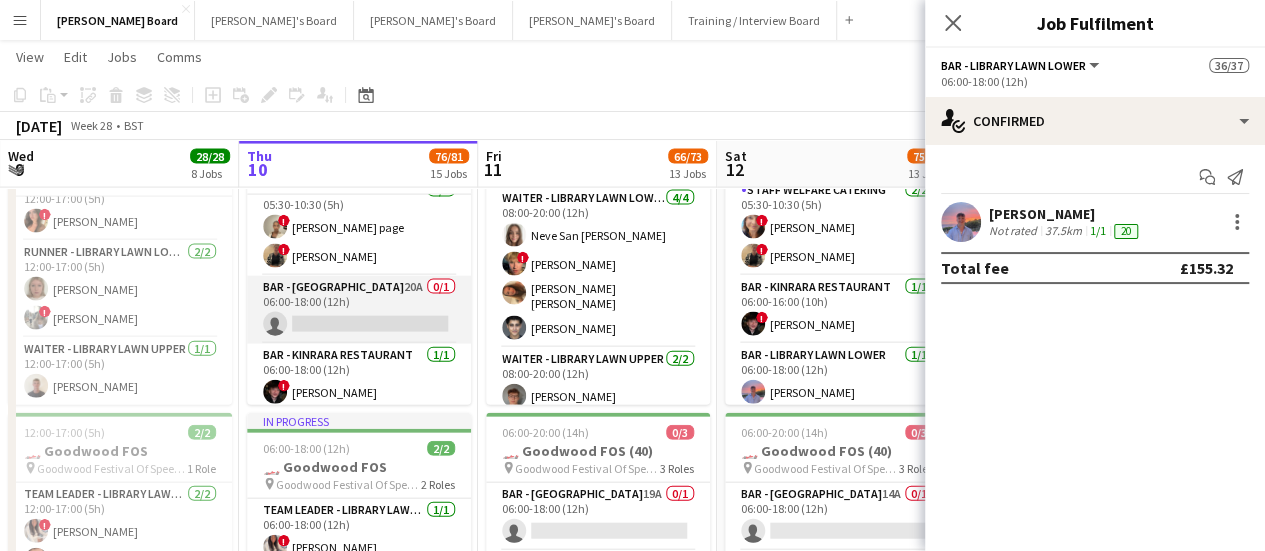 scroll, scrollTop: 0, scrollLeft: 0, axis: both 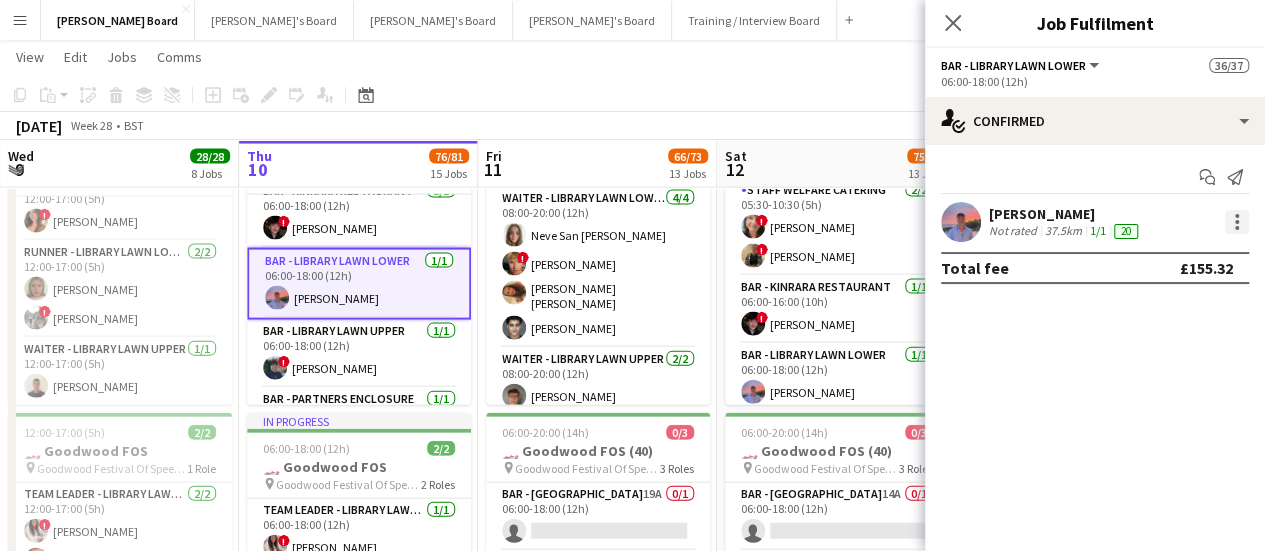 click at bounding box center [1237, 222] 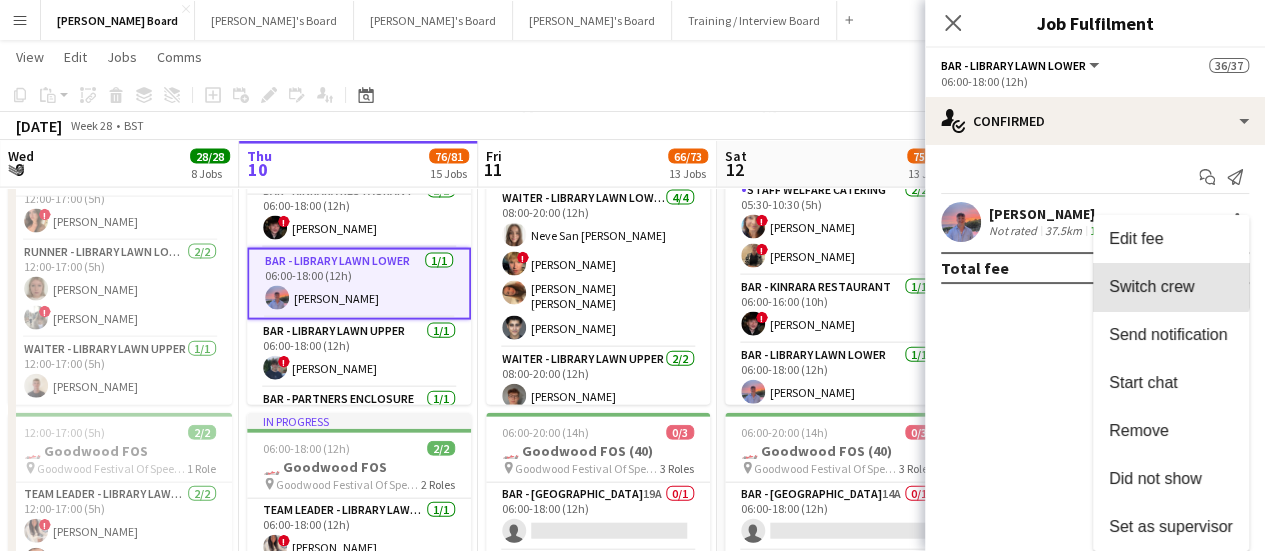 drag, startPoint x: 1164, startPoint y: 276, endPoint x: 879, endPoint y: 335, distance: 291.04294 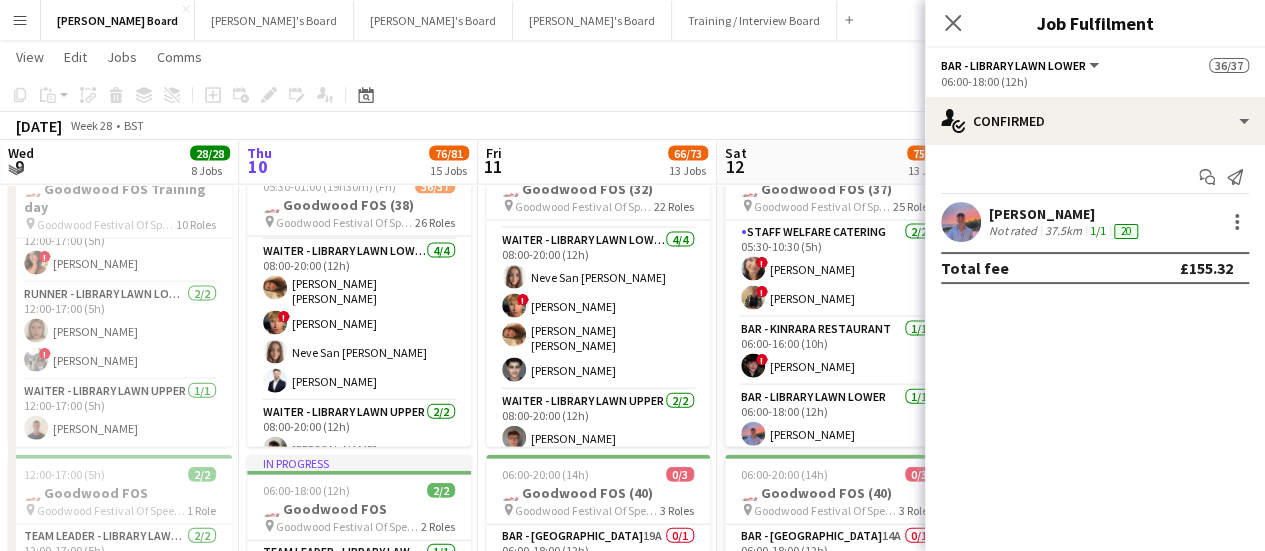 scroll, scrollTop: 1880, scrollLeft: 0, axis: vertical 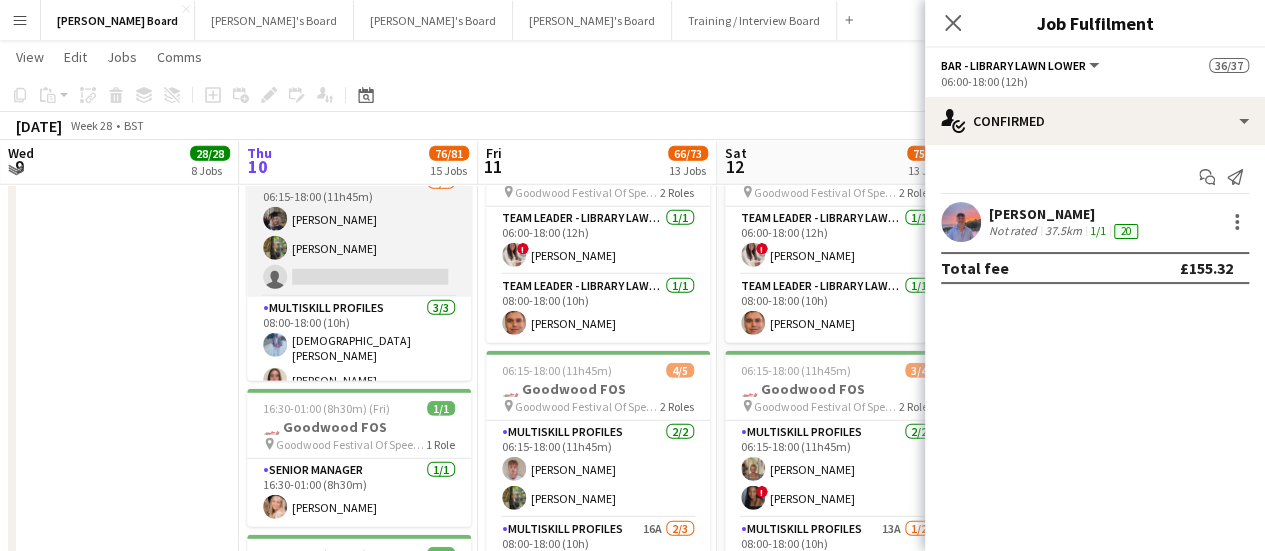 click on "MULTISKILL PROFILES   10A   2/3   06:15-18:00 (11h45m)
DENITSA TODOROVA Tilly Gibbons
single-neutral-actions" at bounding box center (359, 234) 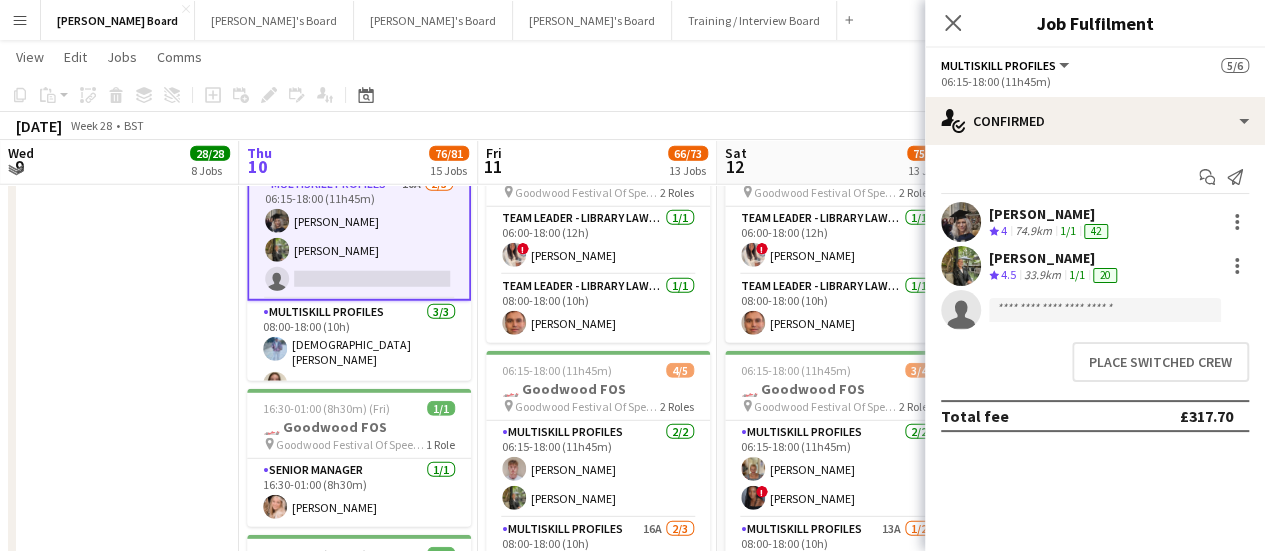 scroll, scrollTop: 1876, scrollLeft: 0, axis: vertical 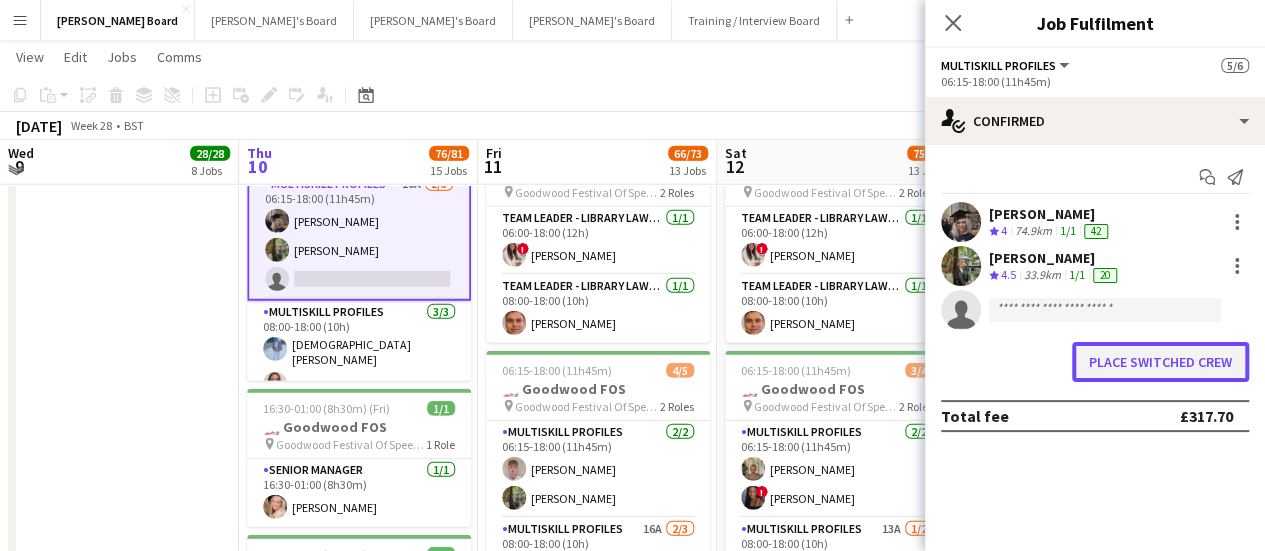 click on "Place switched crew" at bounding box center [1160, 362] 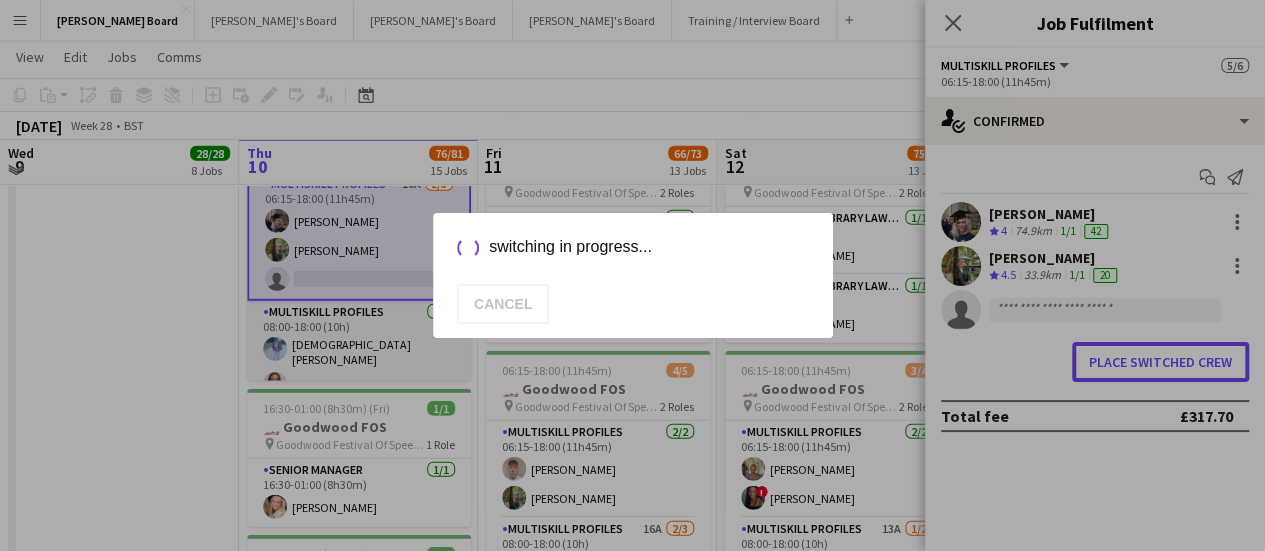 scroll, scrollTop: 0, scrollLeft: 0, axis: both 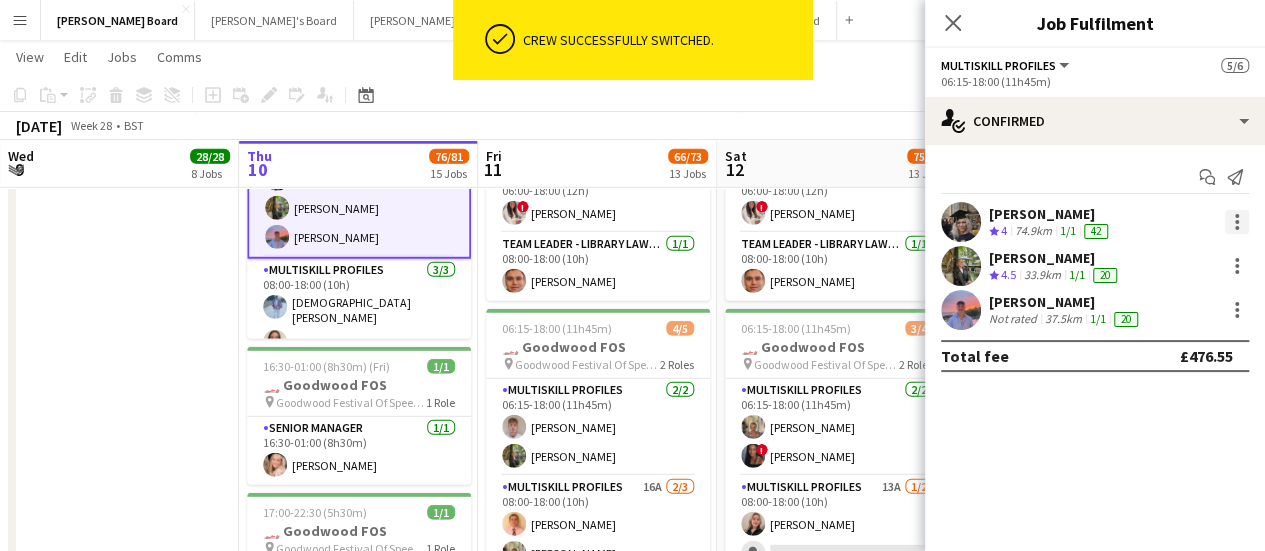 click at bounding box center [1237, 222] 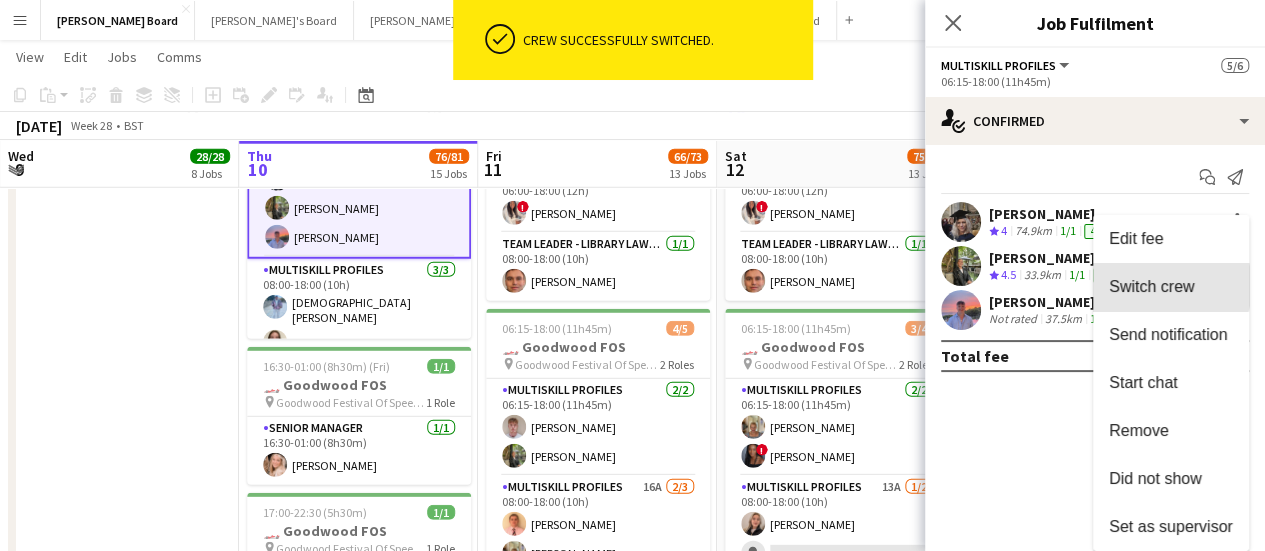 drag, startPoint x: 1157, startPoint y: 286, endPoint x: 657, endPoint y: 265, distance: 500.4408 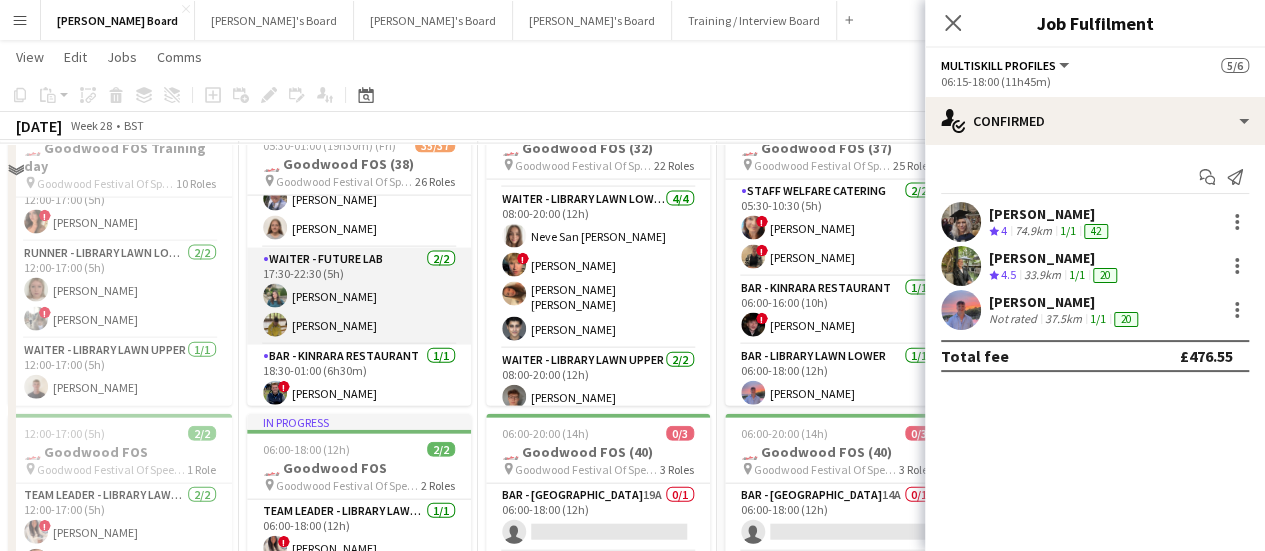 scroll, scrollTop: 2118, scrollLeft: 0, axis: vertical 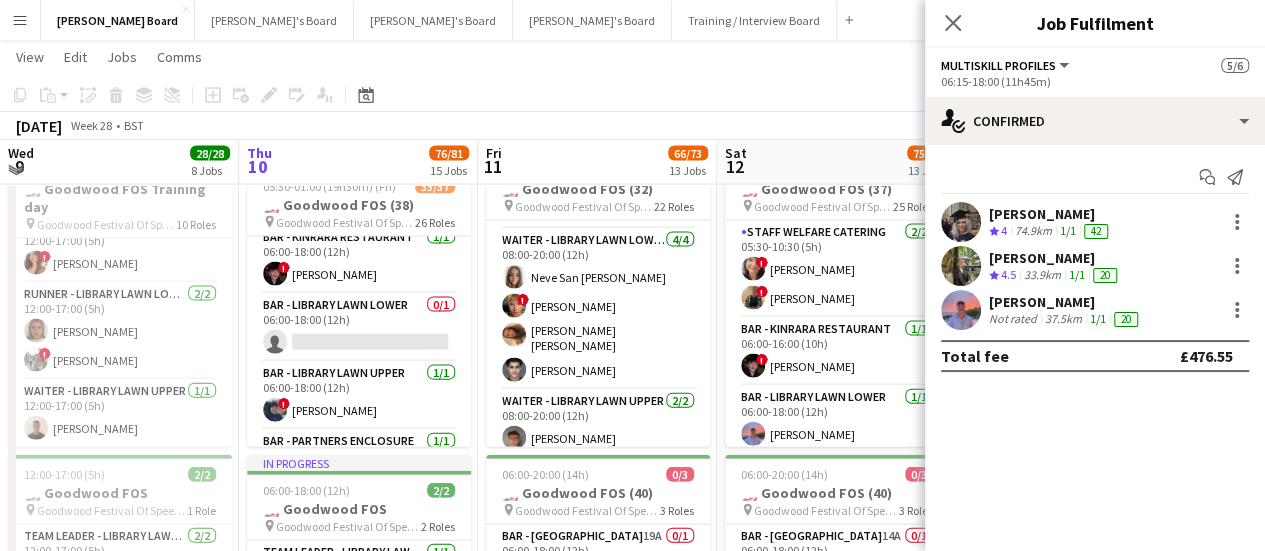 click on "Bar - Library Lawn Lower   0/1   06:00-18:00 (12h)
single-neutral-actions" at bounding box center [359, 328] 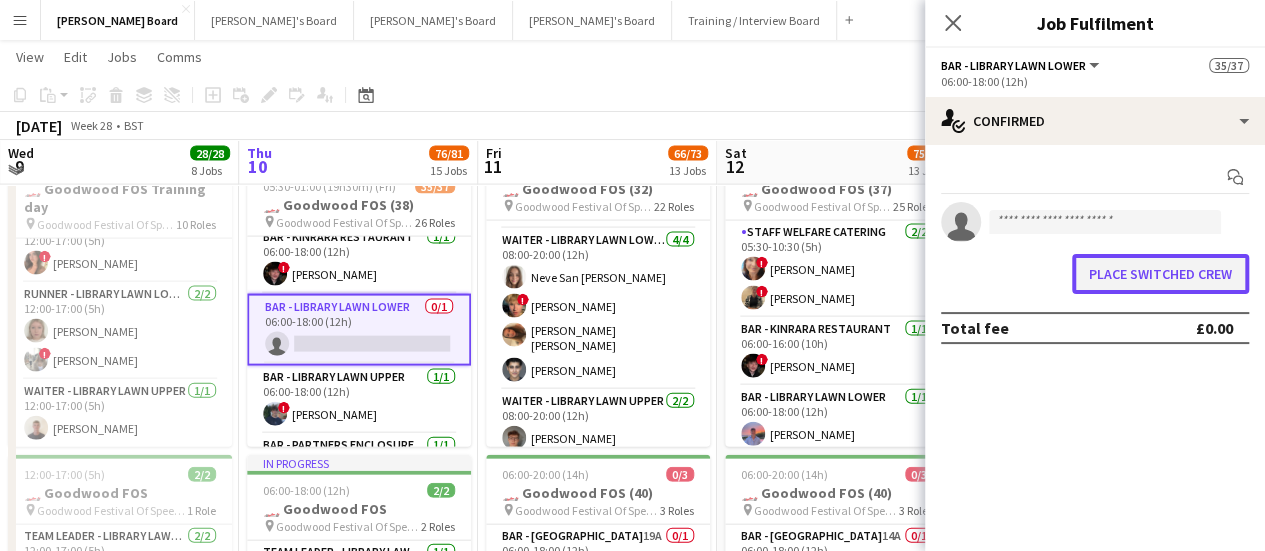 click on "Place switched crew" at bounding box center [1160, 274] 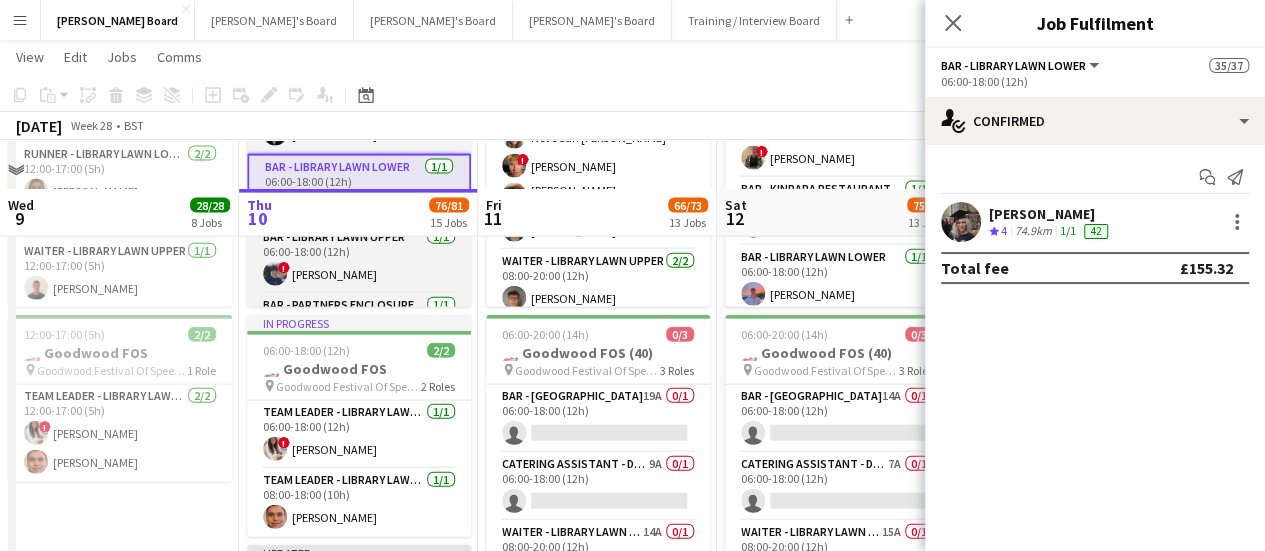 scroll, scrollTop: 2118, scrollLeft: 0, axis: vertical 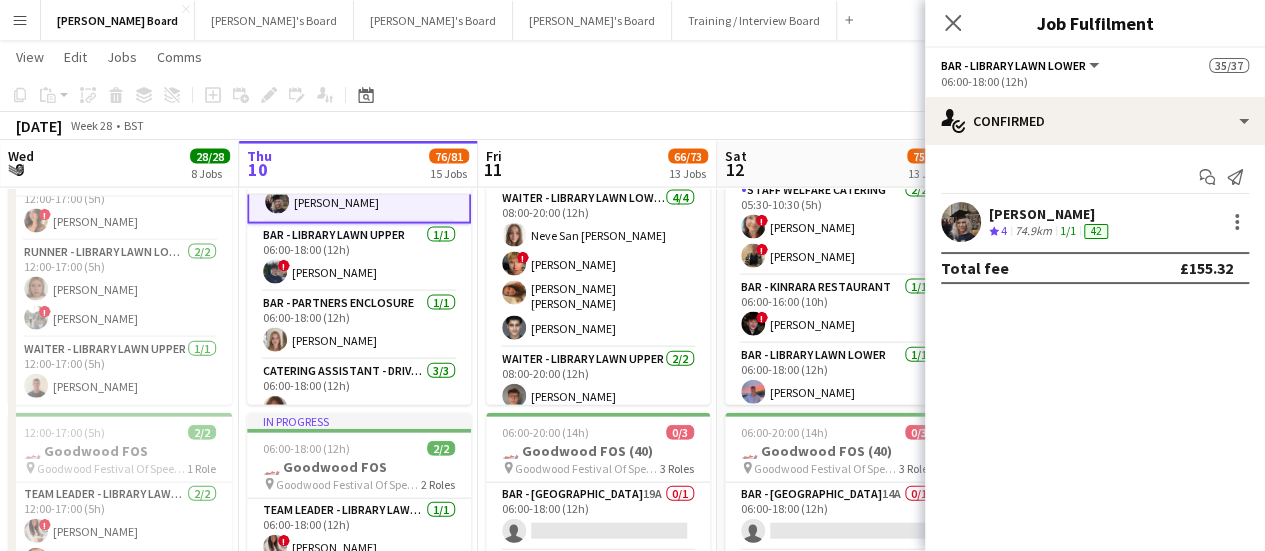 drag, startPoint x: 558, startPoint y: 123, endPoint x: 610, endPoint y: 111, distance: 53.366657 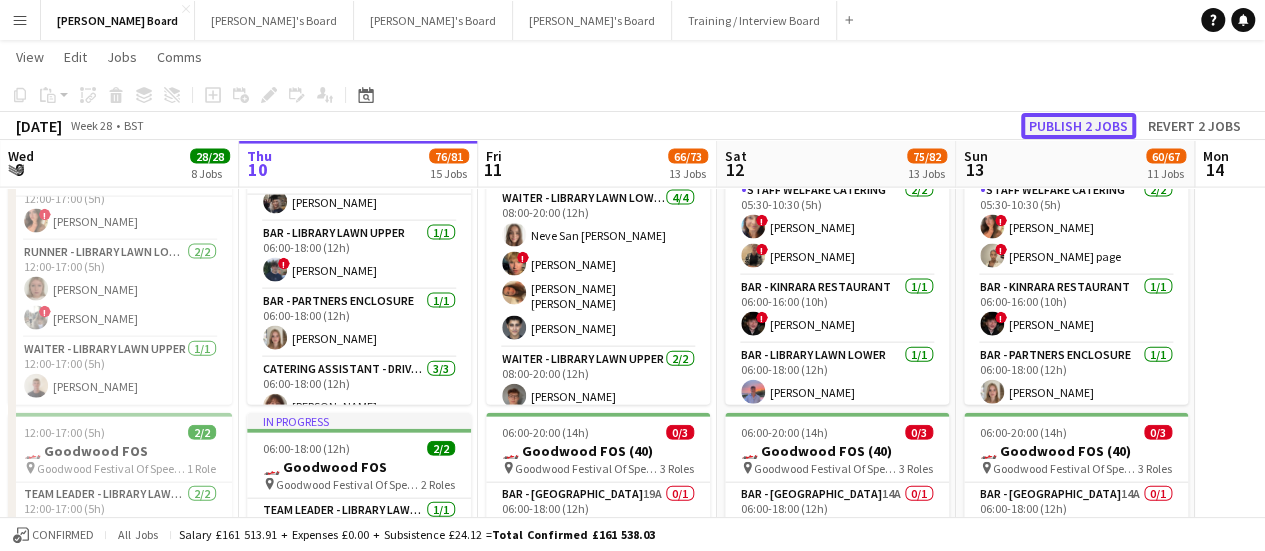 click on "Publish 2 jobs" 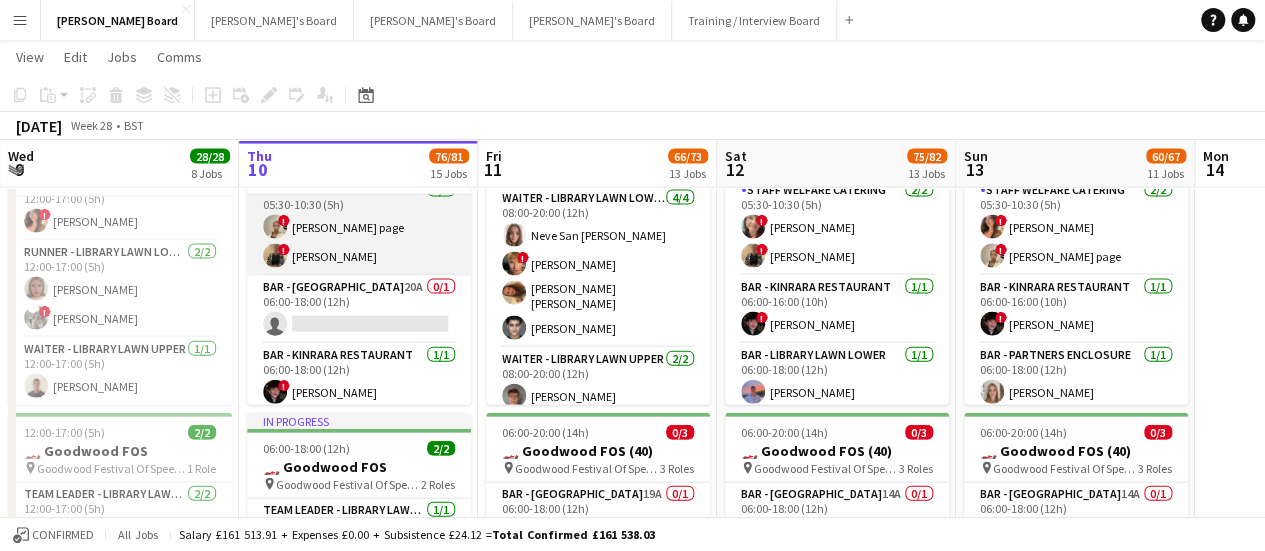 scroll, scrollTop: 0, scrollLeft: 0, axis: both 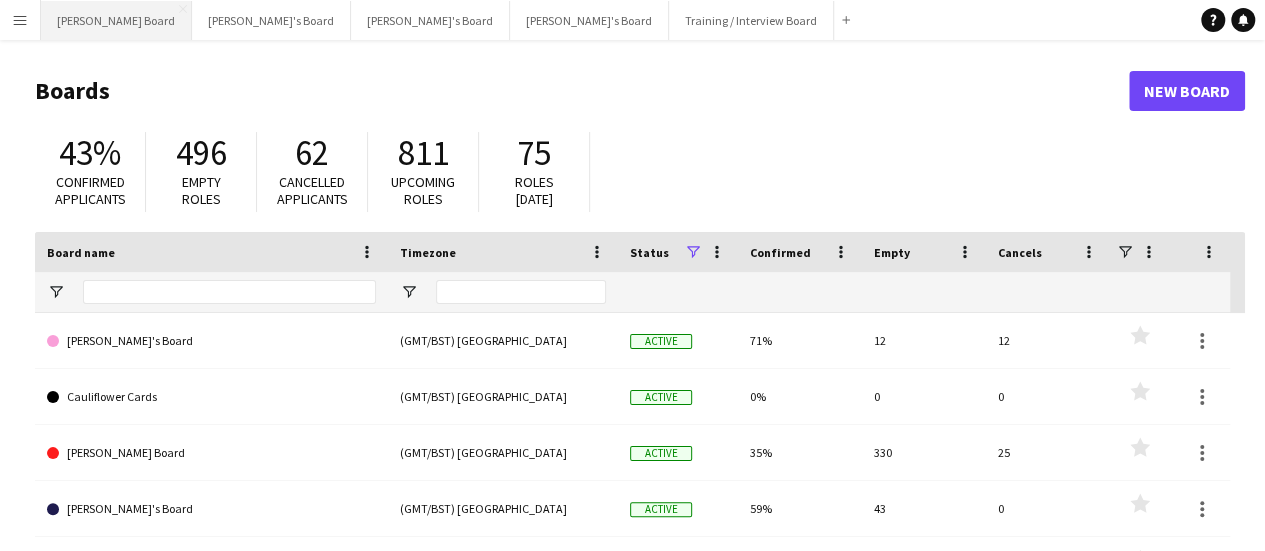 click on "Dean's Board
Close" at bounding box center [116, 20] 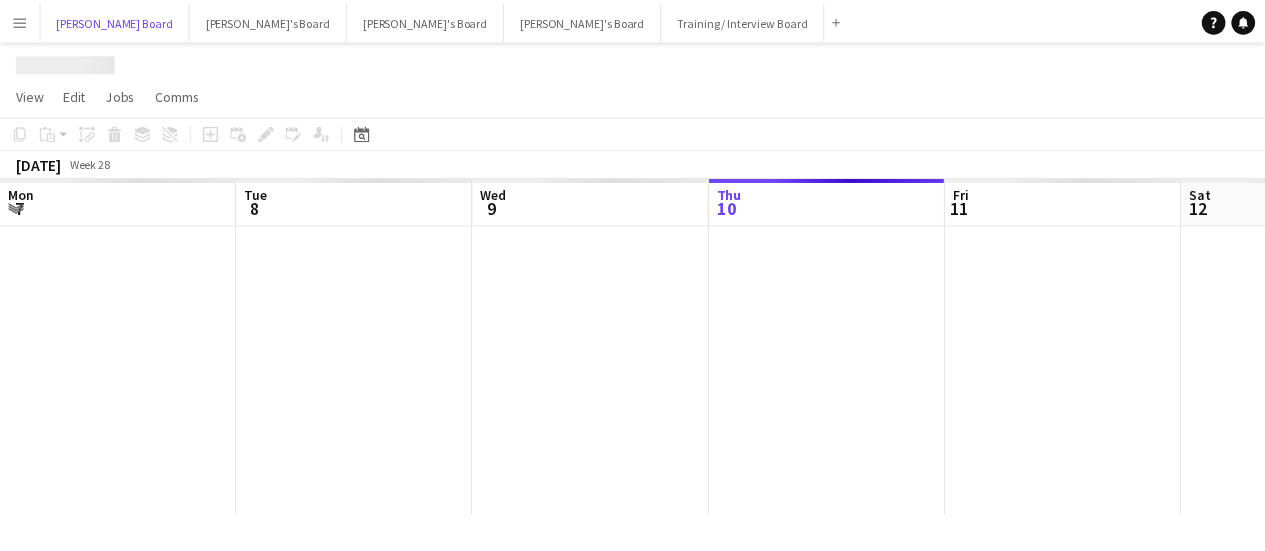 scroll, scrollTop: 0, scrollLeft: 478, axis: horizontal 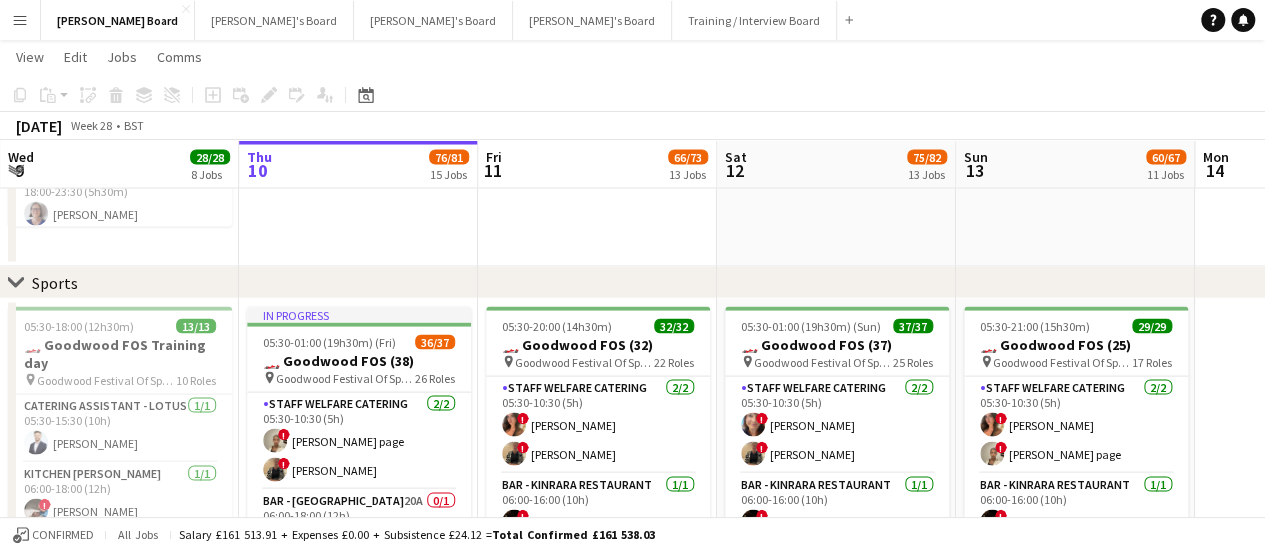 drag, startPoint x: 276, startPoint y: 327, endPoint x: 510, endPoint y: 325, distance: 234.00854 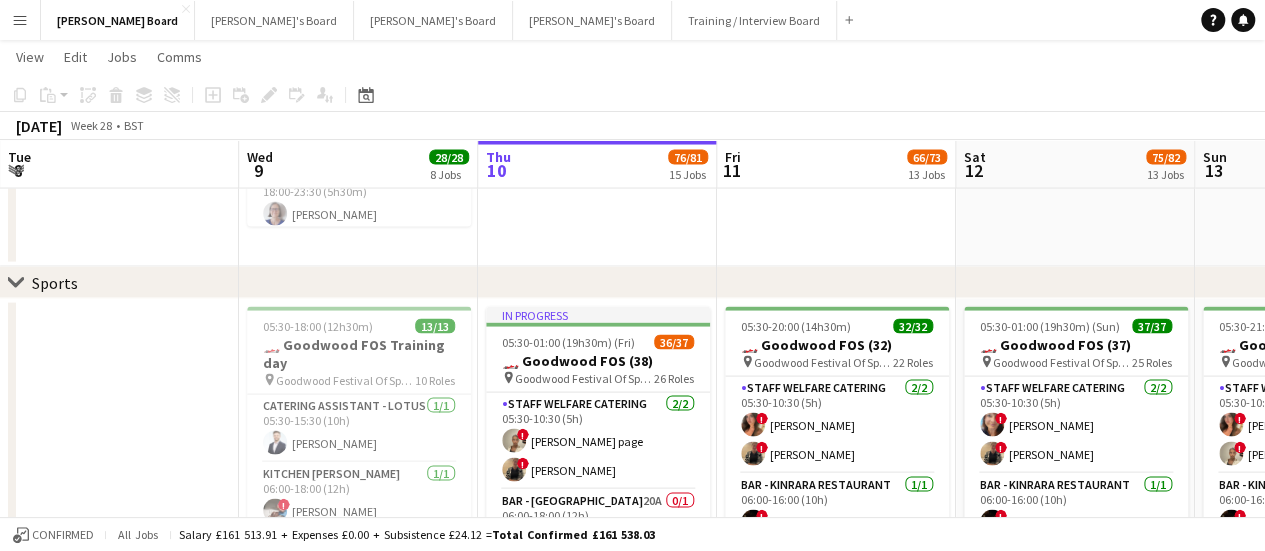 scroll, scrollTop: 0, scrollLeft: 483, axis: horizontal 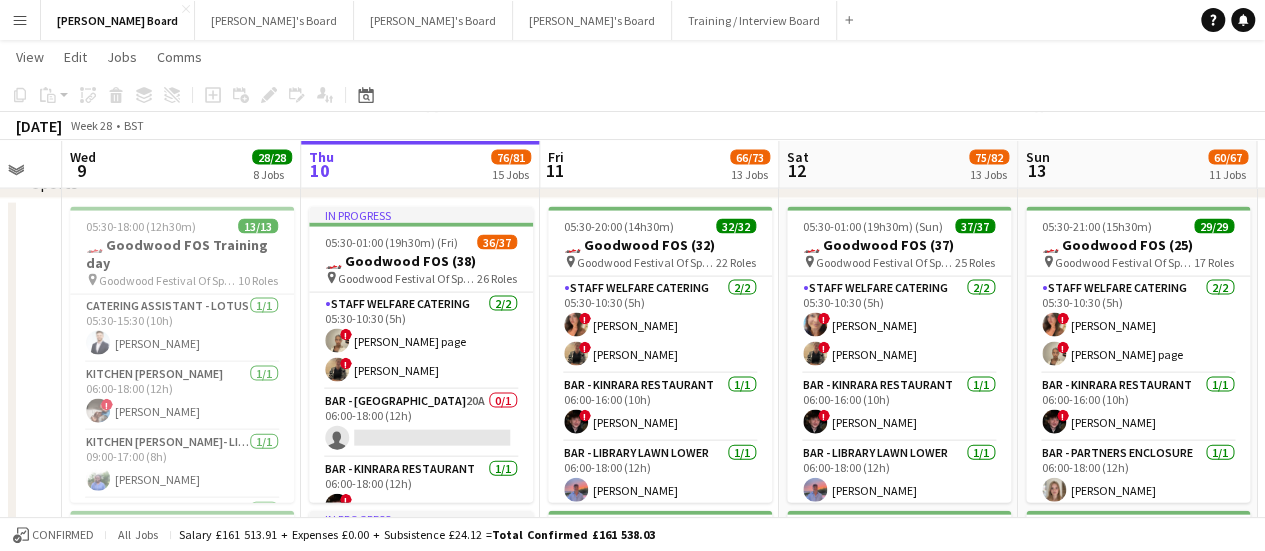 drag, startPoint x: 1032, startPoint y: 393, endPoint x: 860, endPoint y: 397, distance: 172.04651 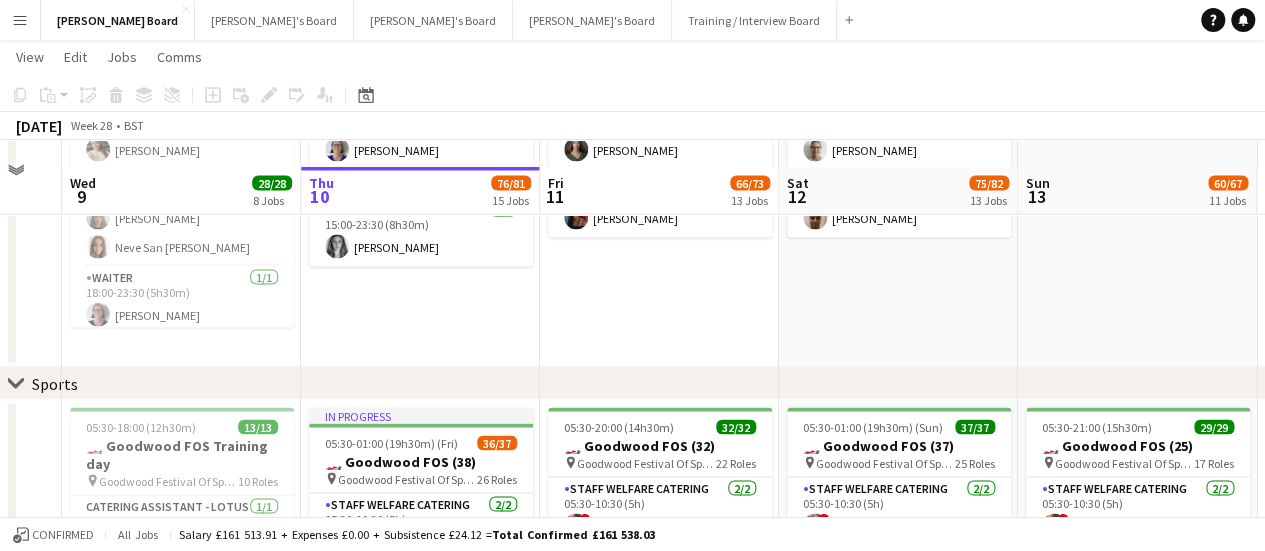 scroll, scrollTop: 2036, scrollLeft: 0, axis: vertical 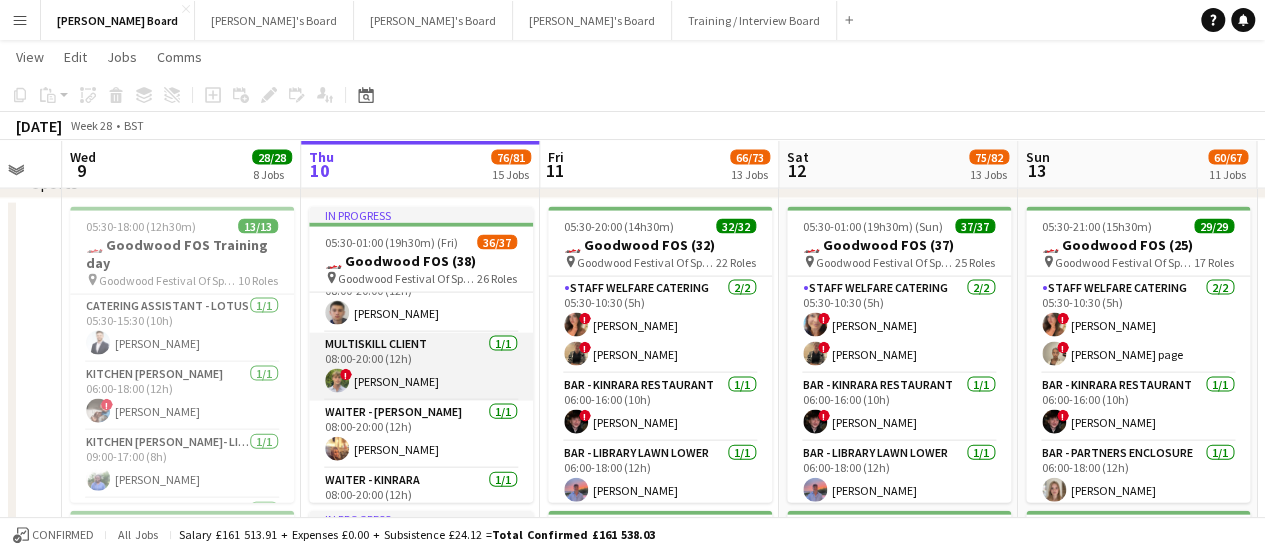click on "MULTISKILL CLIENT   1/1   08:00-20:00 (12h)
! Owen Beswick" at bounding box center (421, 367) 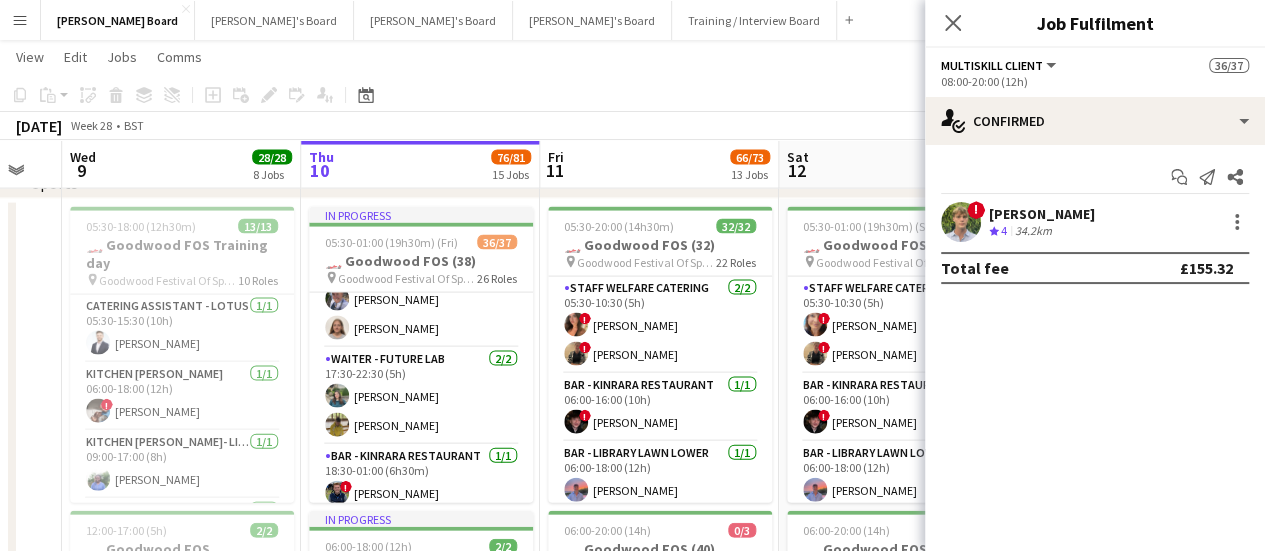 scroll, scrollTop: 1880, scrollLeft: 0, axis: vertical 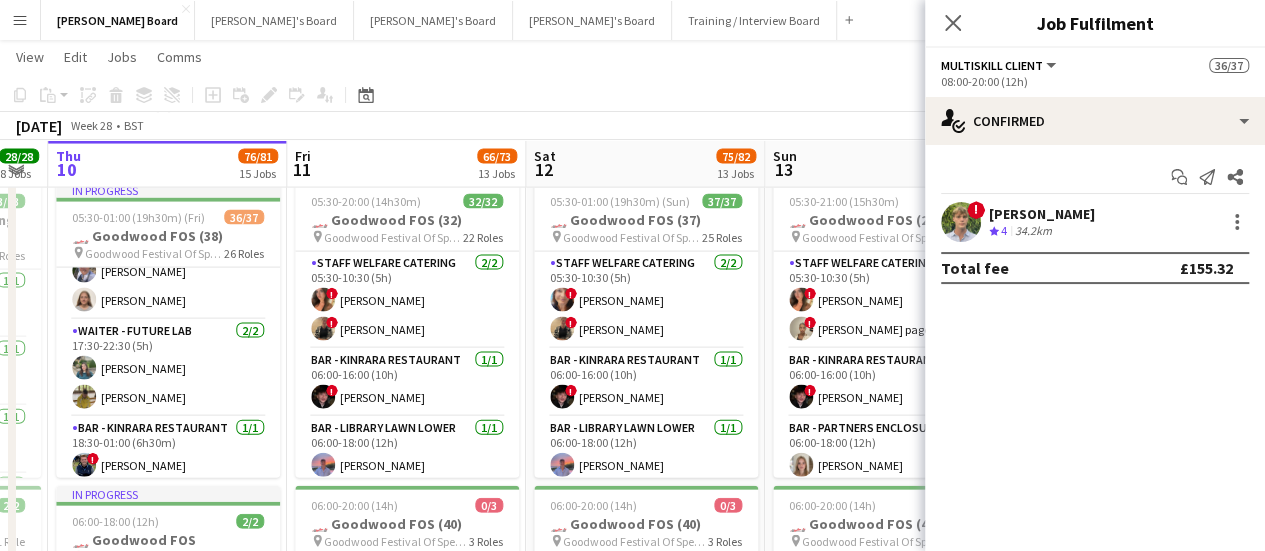 drag, startPoint x: 822, startPoint y: 398, endPoint x: 569, endPoint y: 371, distance: 254.43663 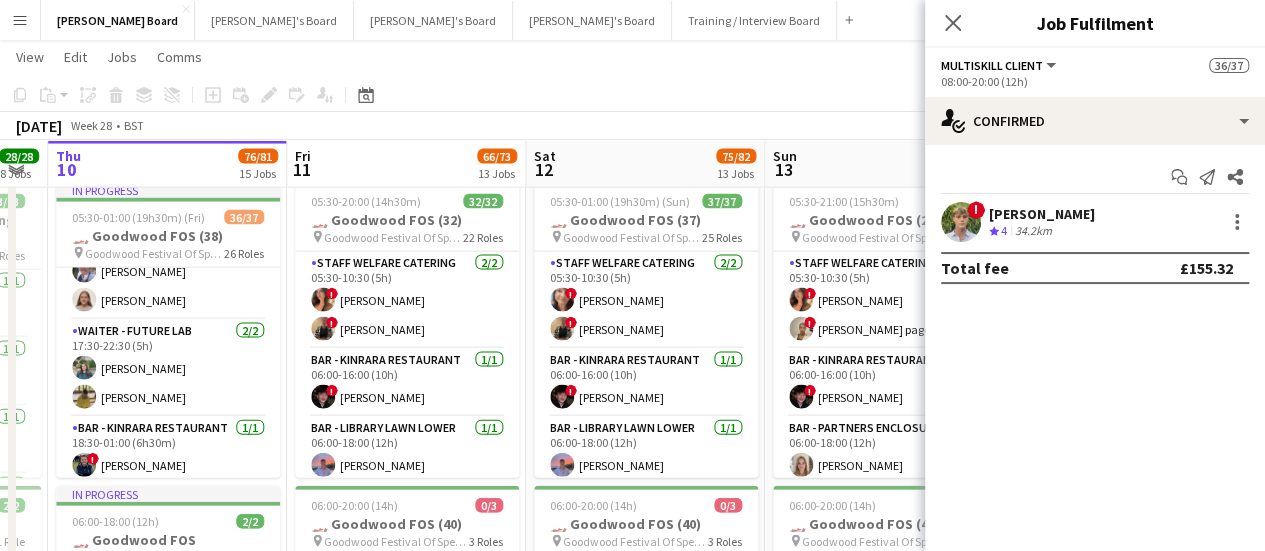 click on "View  Day view expanded Day view collapsed Month view Date picker Jump to today Expand Linked Jobs Collapse Linked Jobs  Edit  Copy Ctrl+C  Paste  Without Crew Ctrl+V With Crew Ctrl+Shift+V Paste as linked job  Group  Group Ungroup  Jobs  New Job Edit Job Delete Job New Linked Job Edit Linked Jobs Job fulfilment Promote Role Copy Role URL  Comms  Notify confirmed crew Create chat" 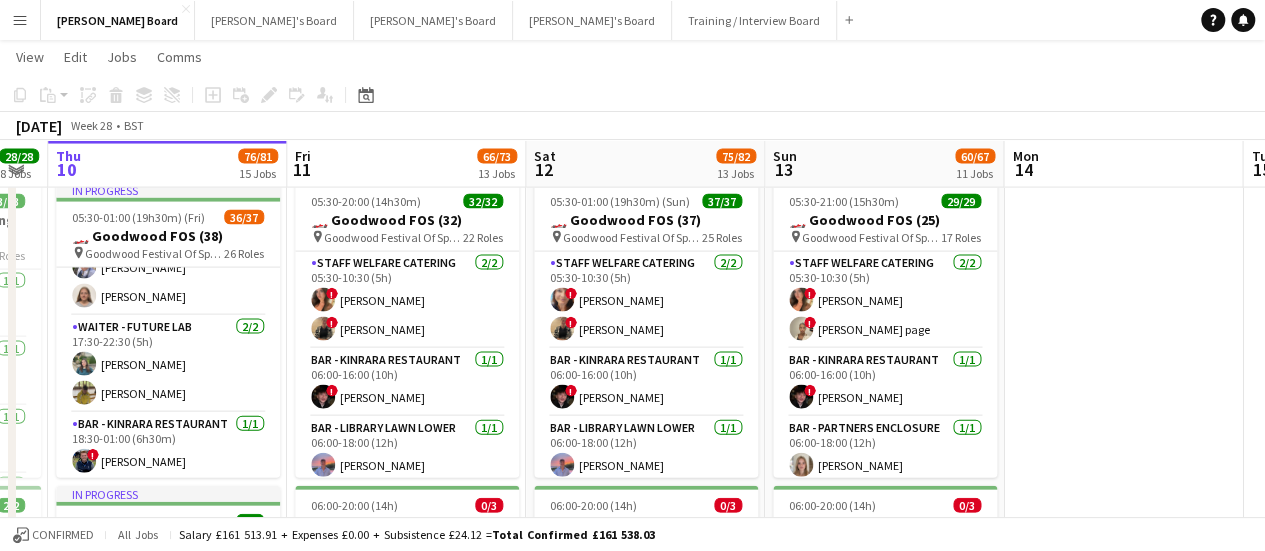 scroll, scrollTop: 1876, scrollLeft: 0, axis: vertical 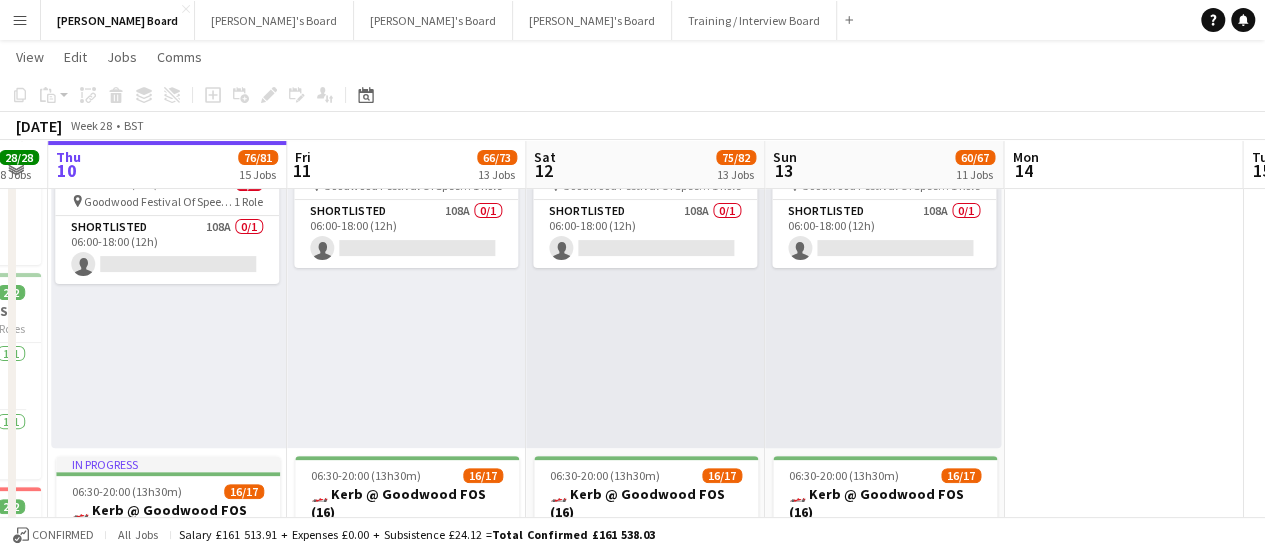 drag, startPoint x: 334, startPoint y: 305, endPoint x: 558, endPoint y: 301, distance: 224.0357 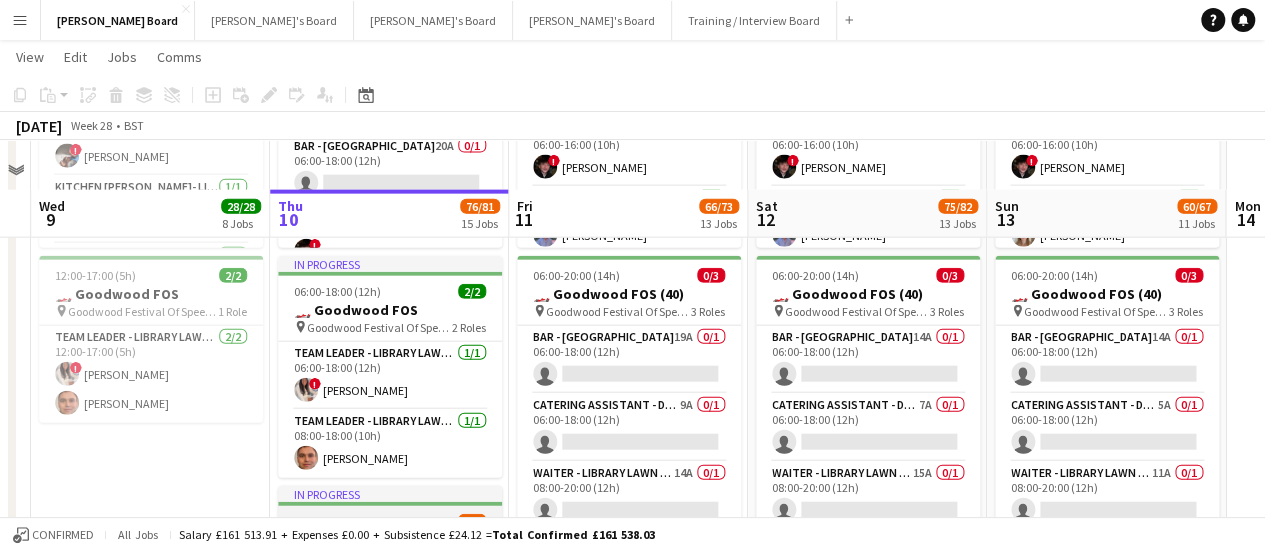 scroll, scrollTop: 2134, scrollLeft: 0, axis: vertical 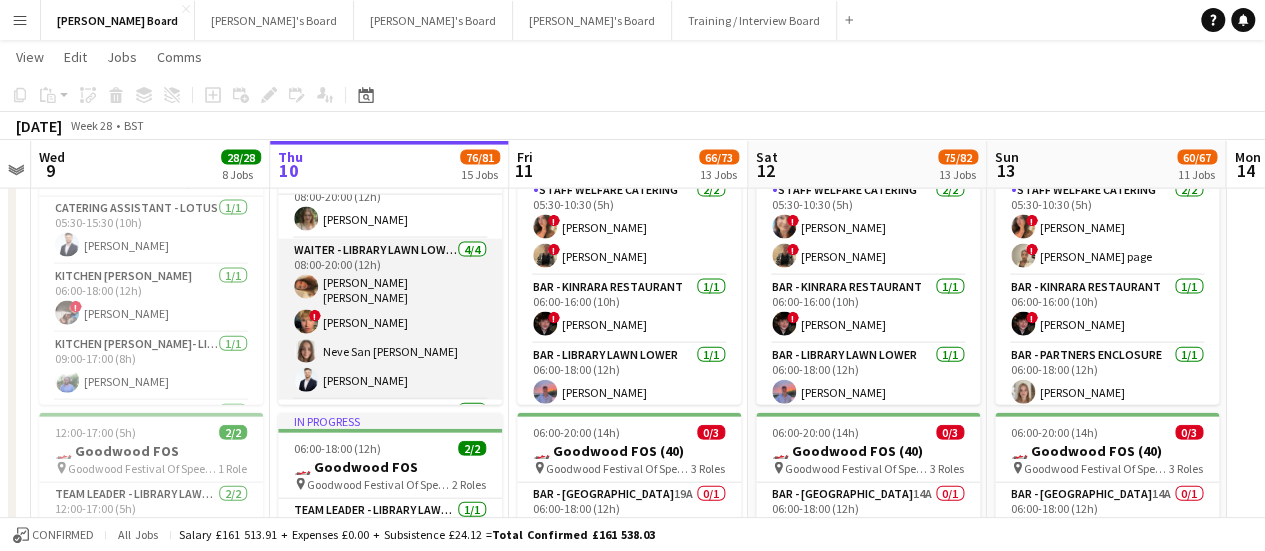 click on "Waiter - Library Lawn Lower   4/4   08:00-20:00 (12h)
Anna Simms Soteras ! Theo Clifford Neve San Emeterio Oliver Joslin" at bounding box center (390, 319) 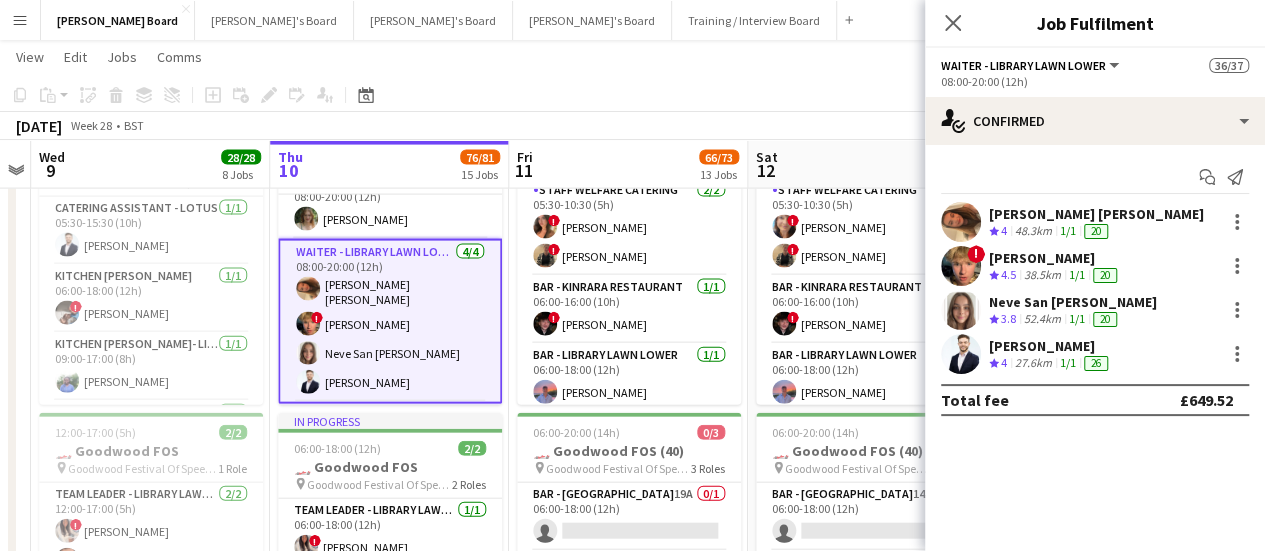 click on "4.5" at bounding box center (1008, 274) 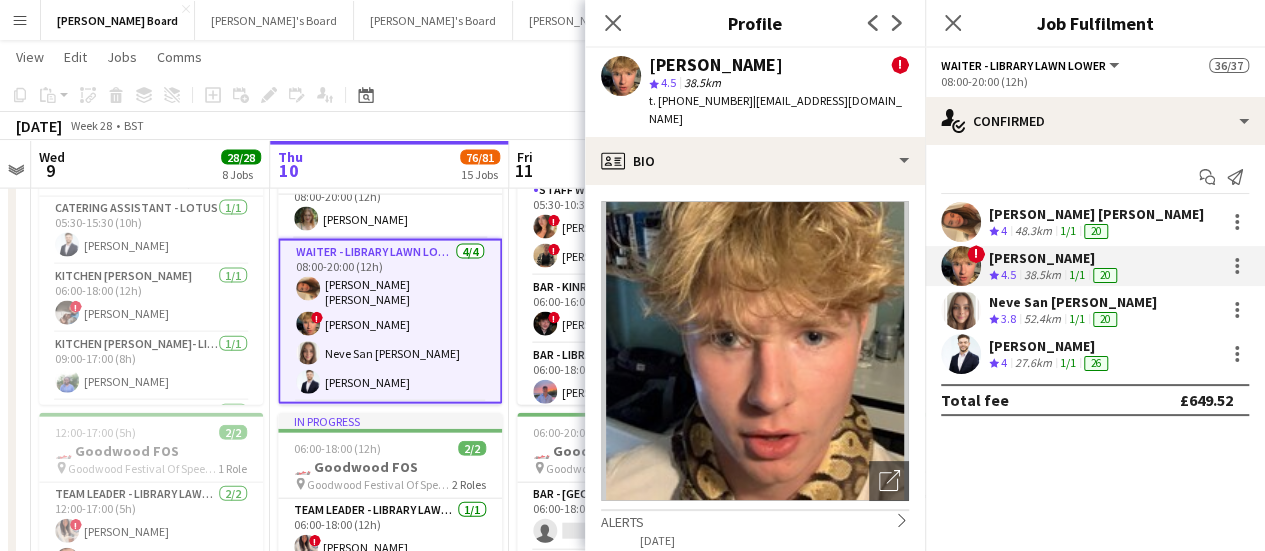 click on "Menu" at bounding box center (20, 20) 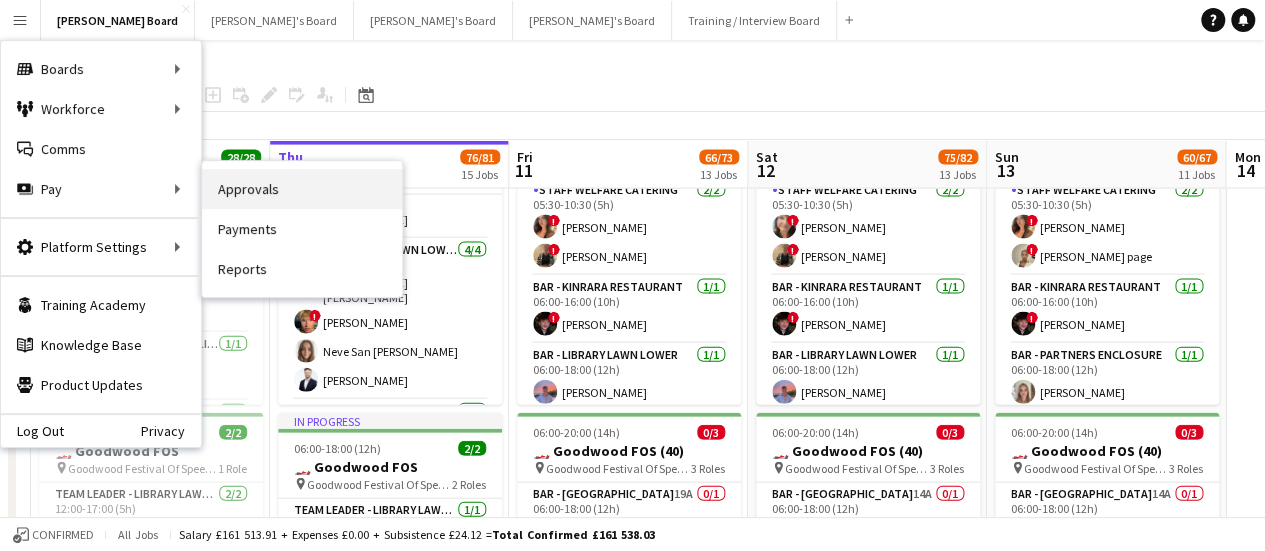 click on "Approvals" at bounding box center [302, 189] 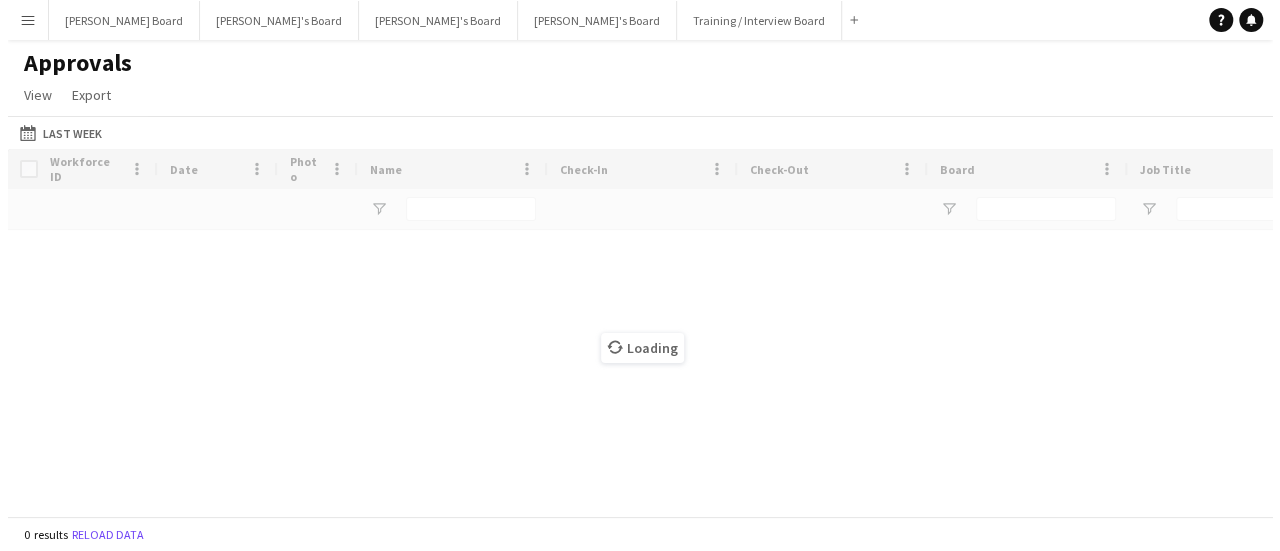 scroll, scrollTop: 0, scrollLeft: 0, axis: both 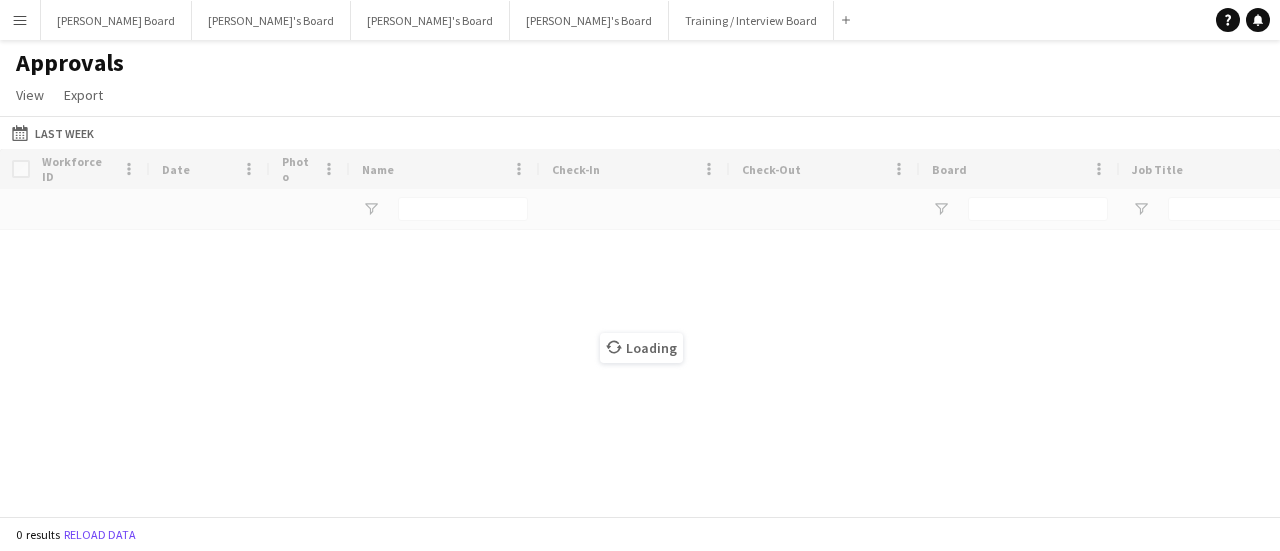 type on "******" 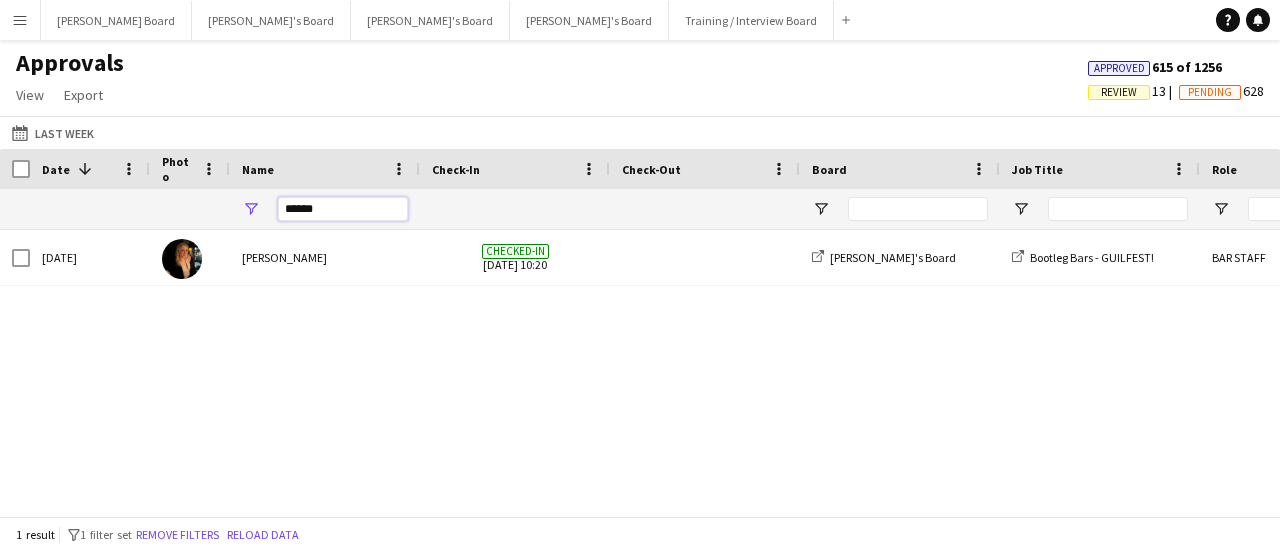 drag, startPoint x: 351, startPoint y: 210, endPoint x: 163, endPoint y: 193, distance: 188.76706 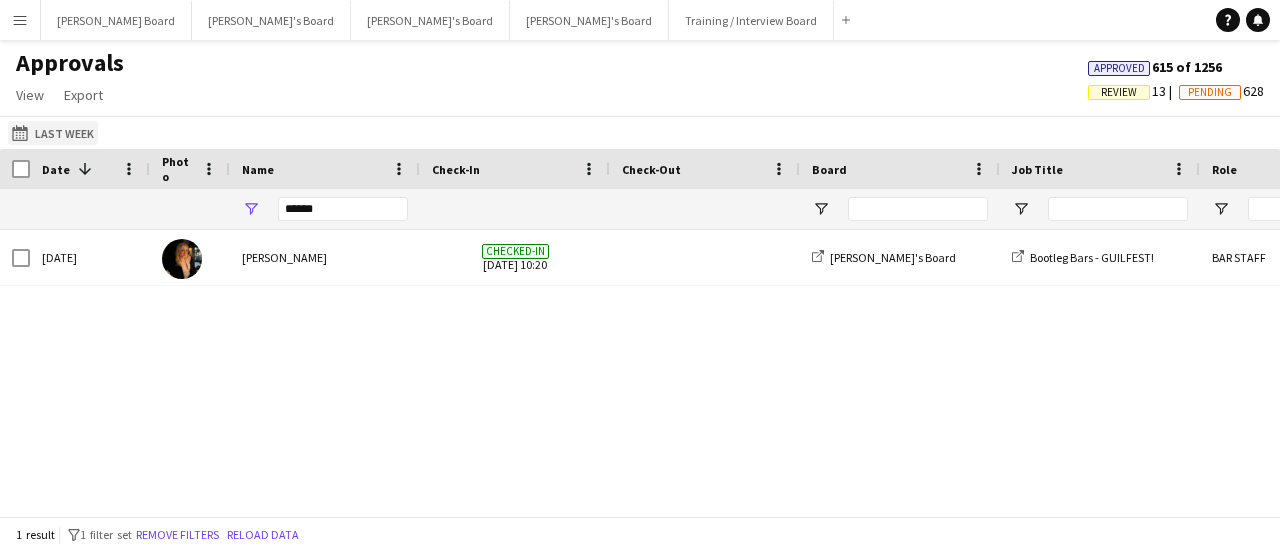 click on "Last Week
Last Week" 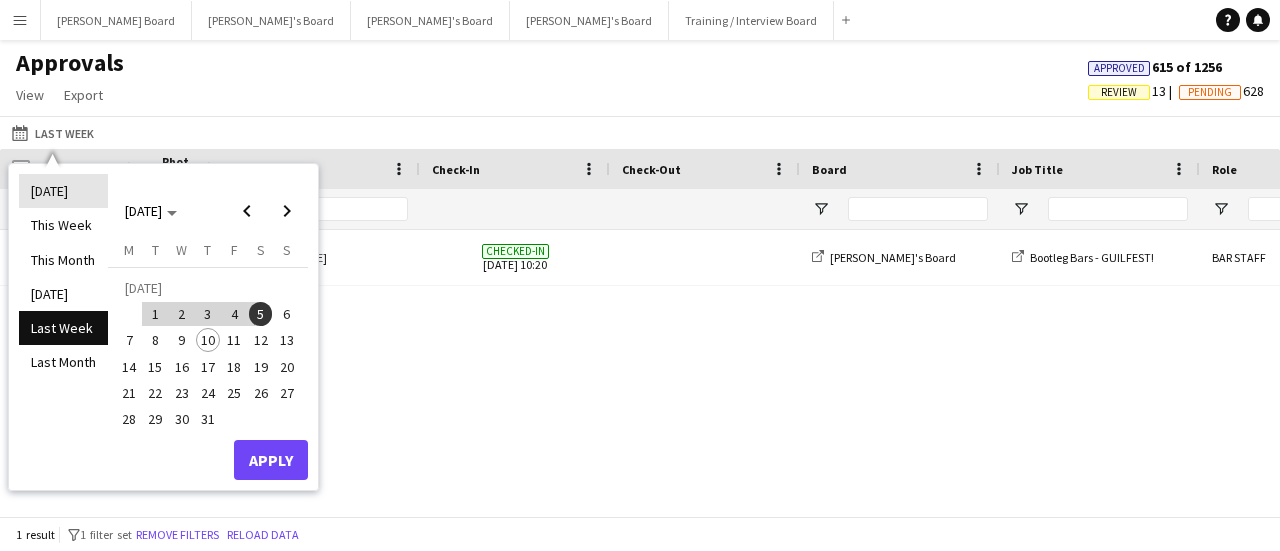 click on "[DATE]" at bounding box center (63, 191) 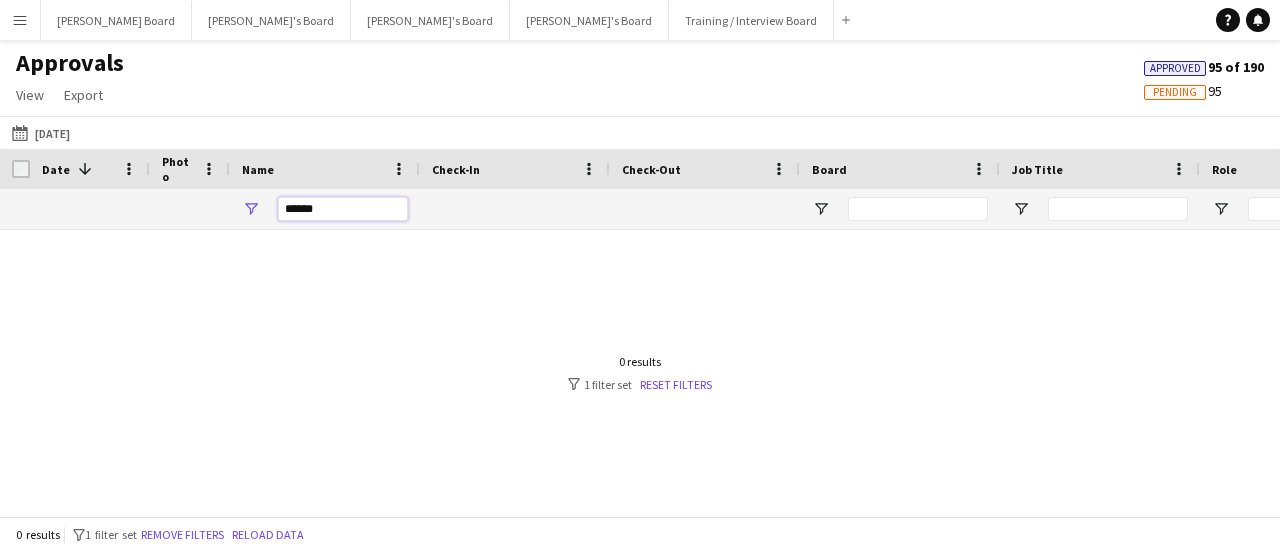 drag, startPoint x: 345, startPoint y: 199, endPoint x: 226, endPoint y: 201, distance: 119.01681 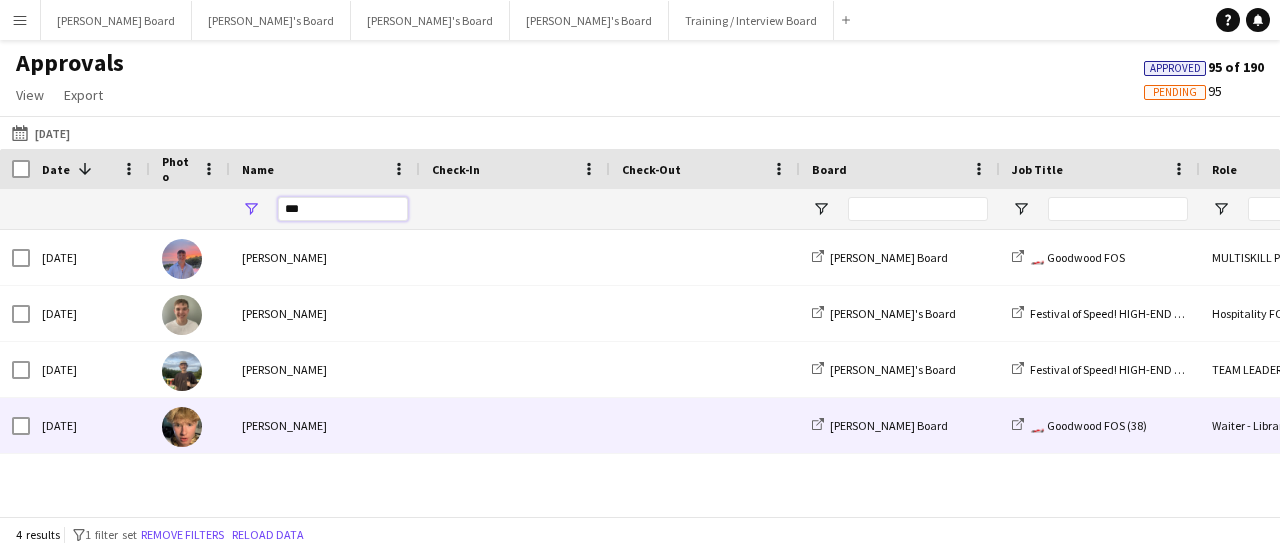 type on "***" 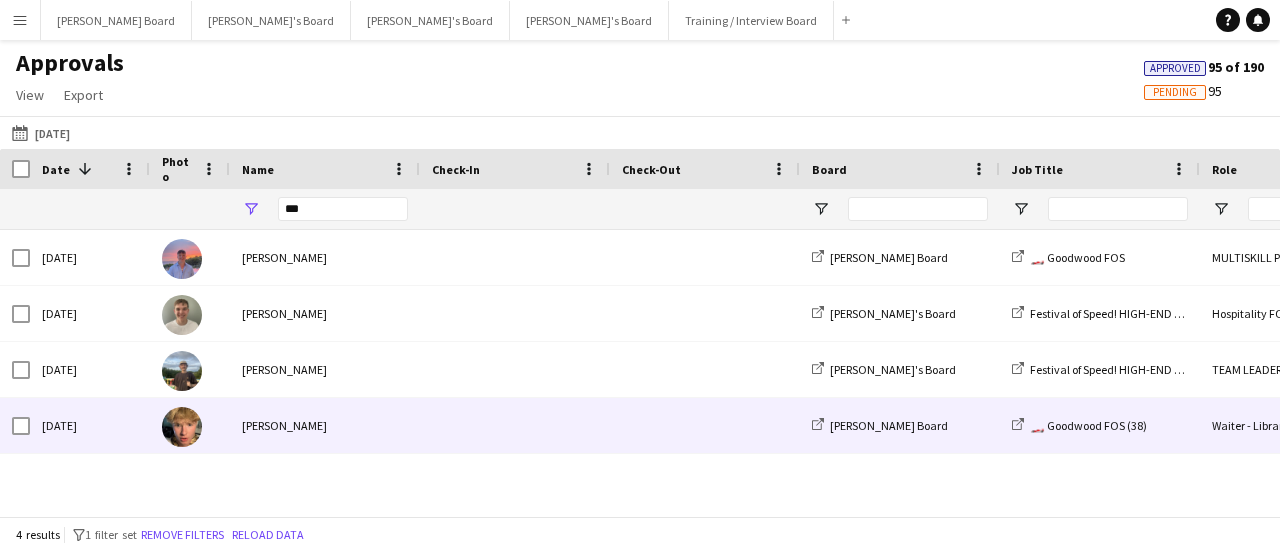 click on "[PERSON_NAME]" at bounding box center [325, 425] 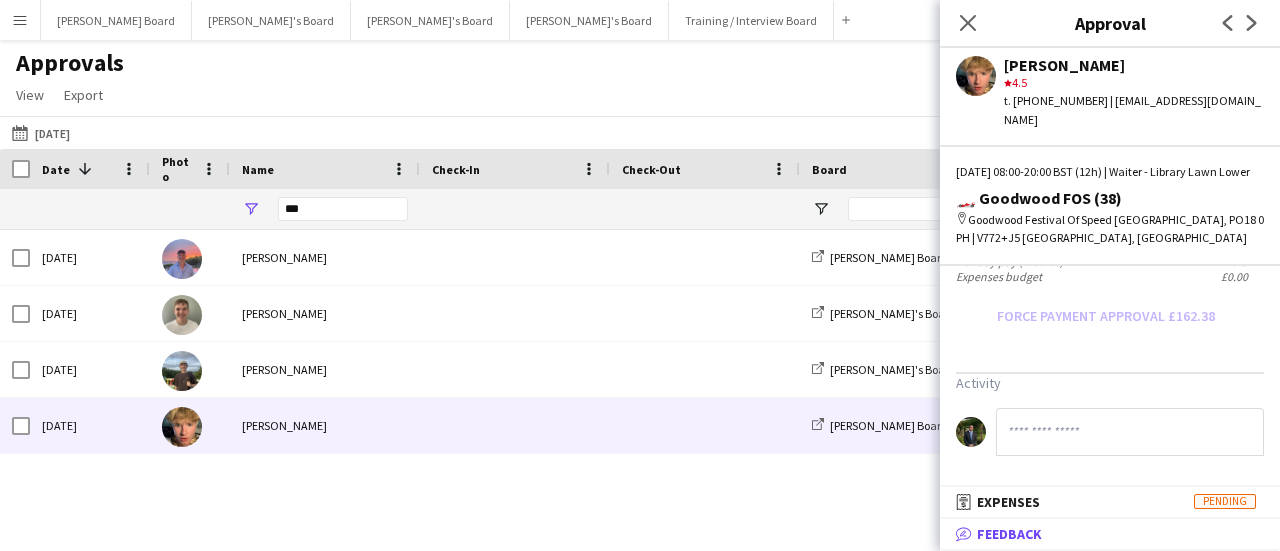 click on "bubble-pencil
Feedback" at bounding box center [1106, 534] 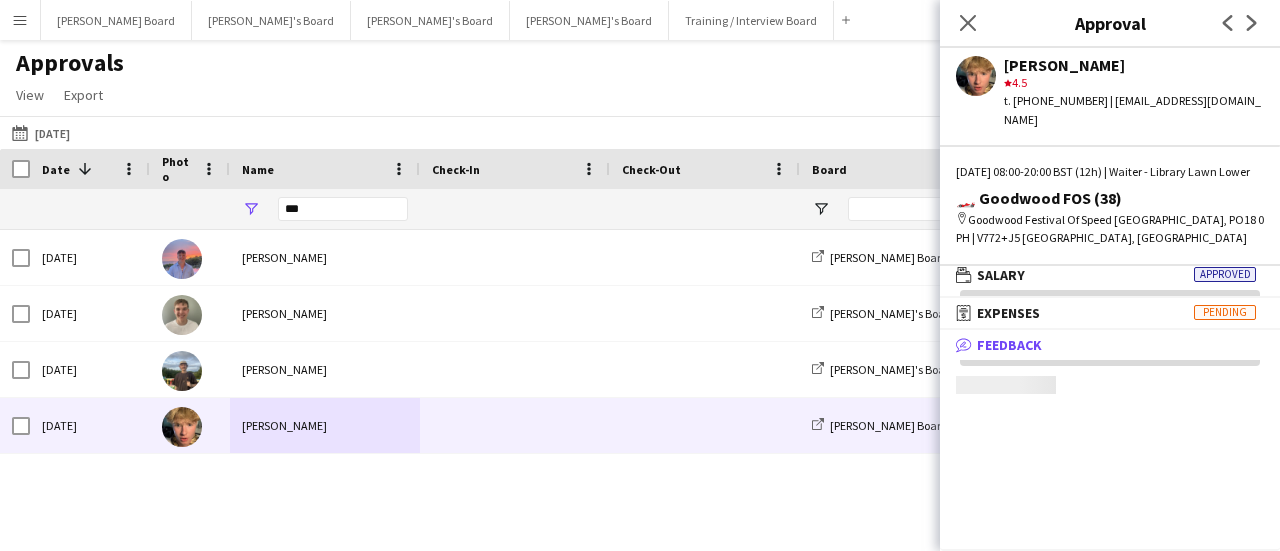 scroll, scrollTop: 5, scrollLeft: 0, axis: vertical 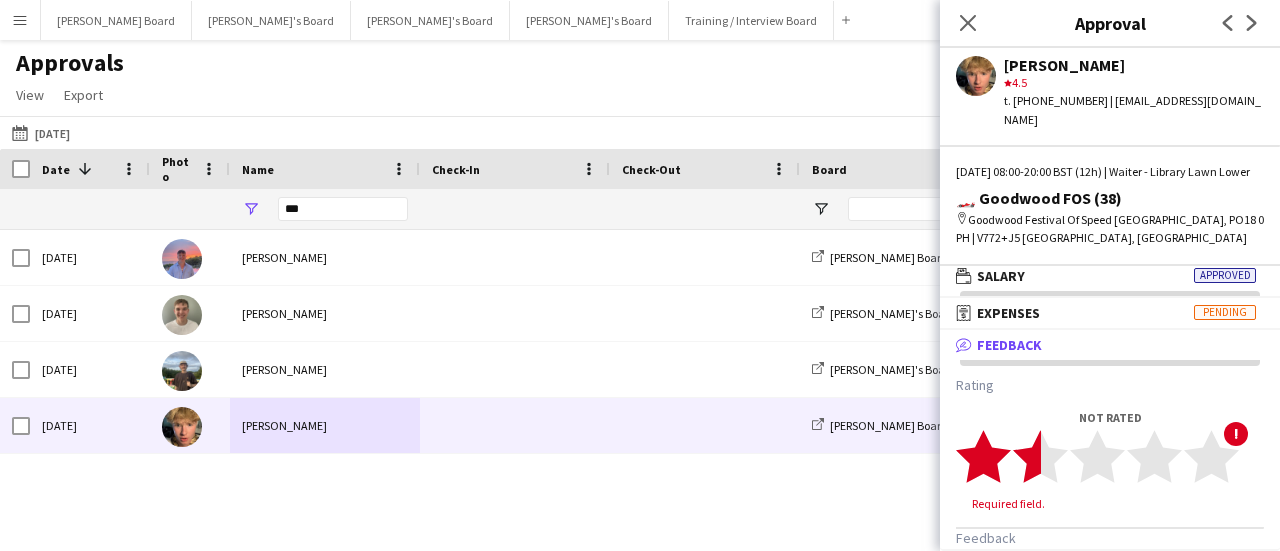 click 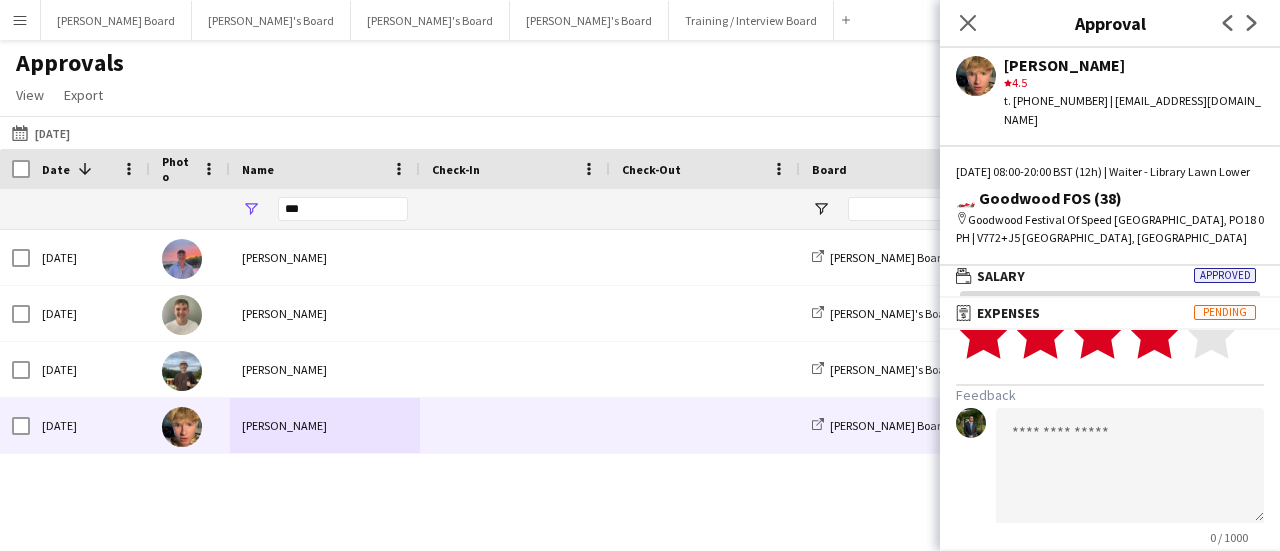 scroll, scrollTop: 200, scrollLeft: 0, axis: vertical 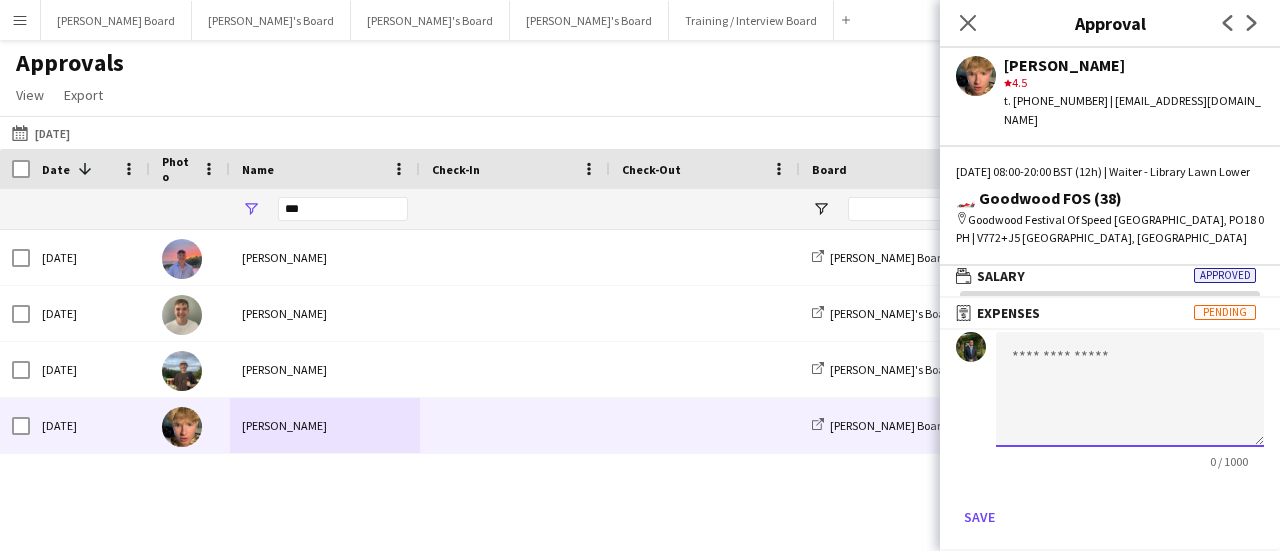 click 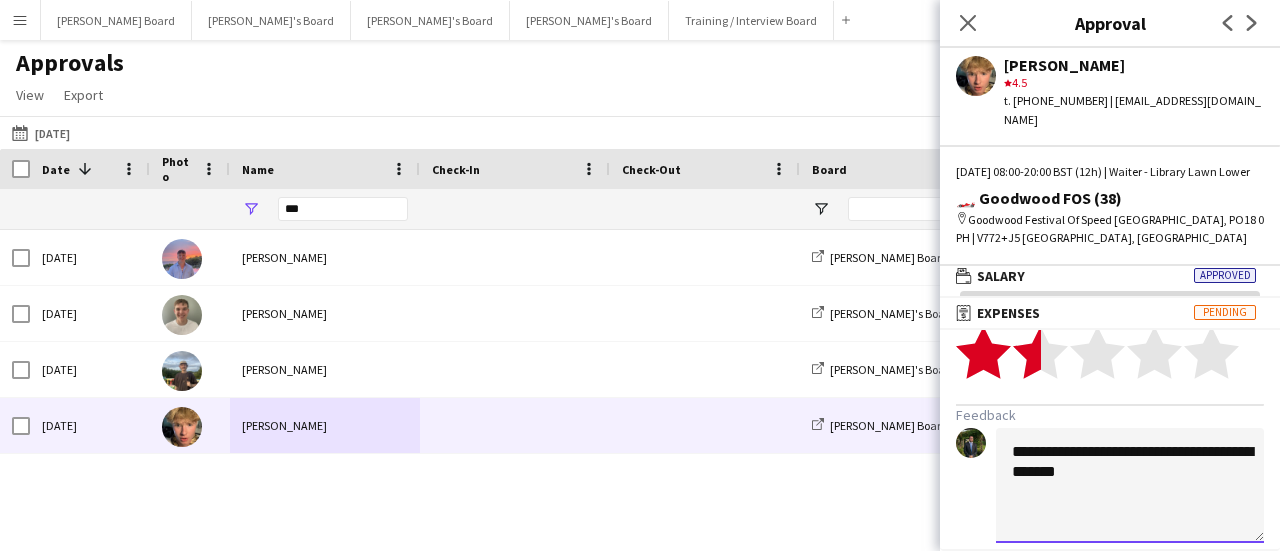 scroll, scrollTop: 0, scrollLeft: 0, axis: both 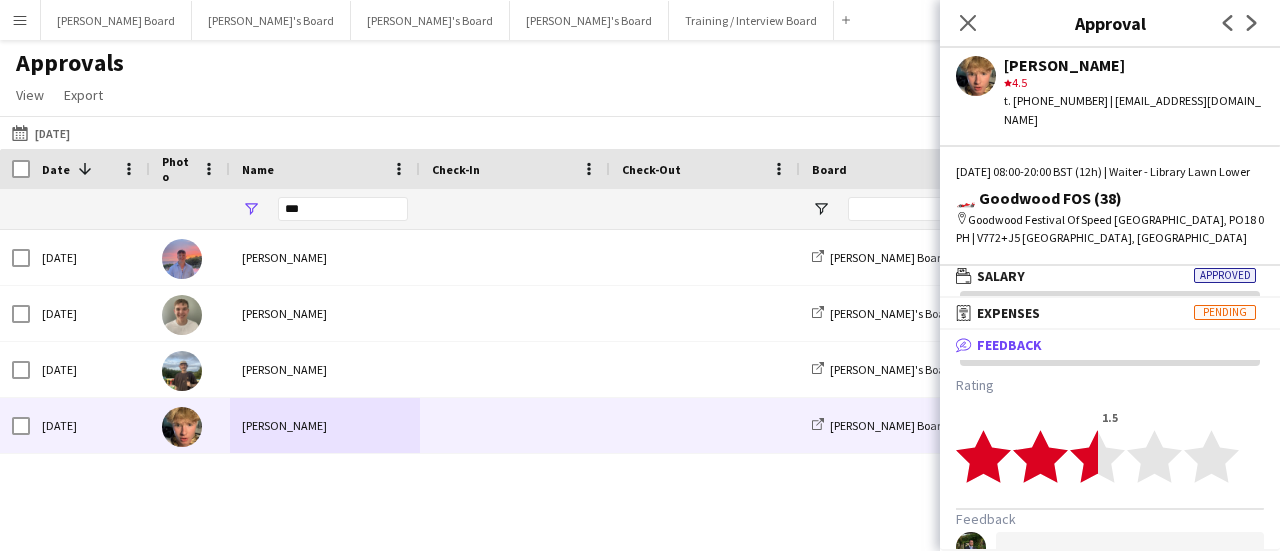 type on "**********" 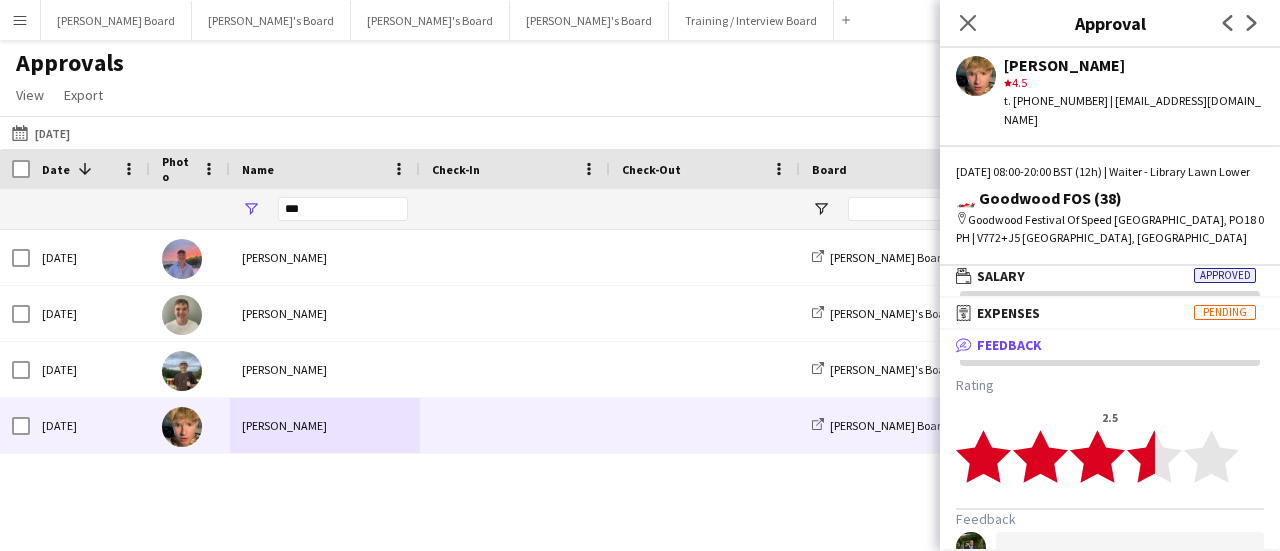 click on "star" 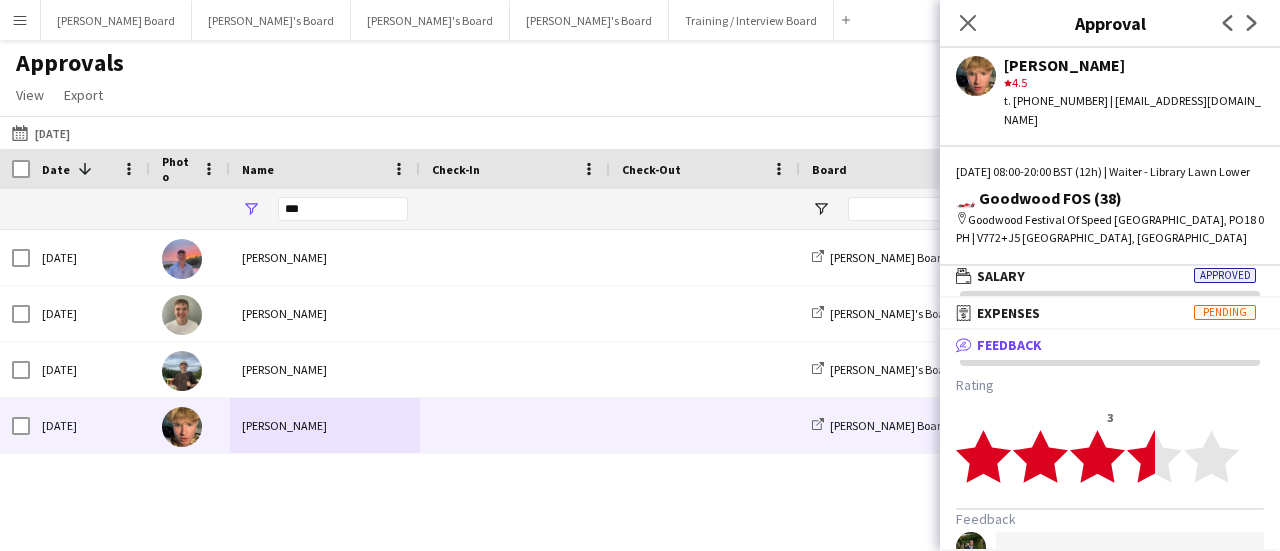 click 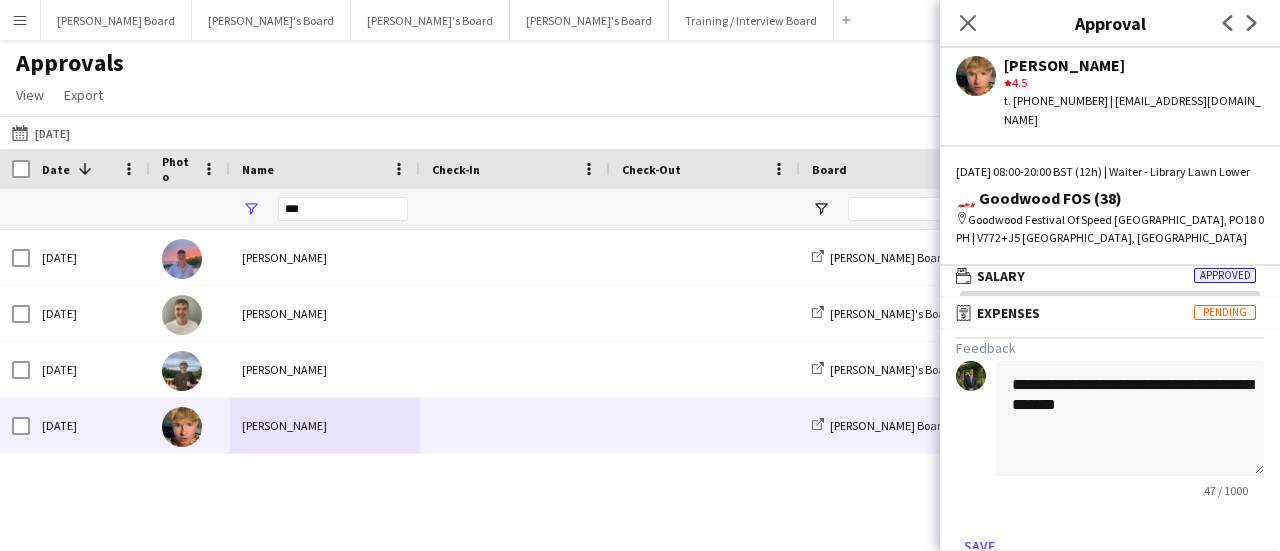 scroll, scrollTop: 200, scrollLeft: 0, axis: vertical 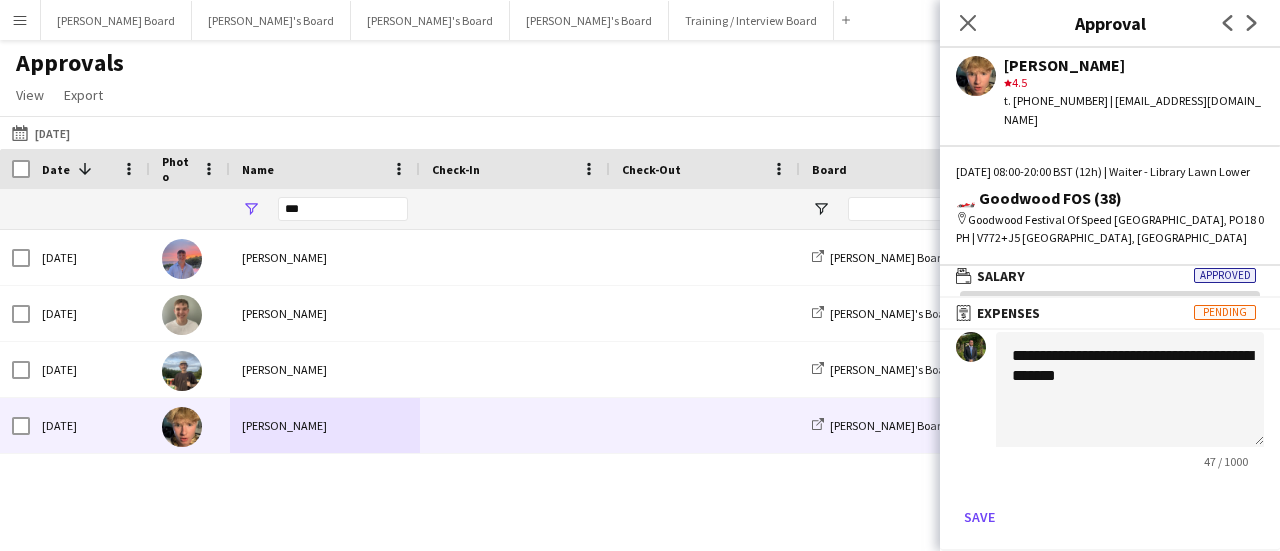drag, startPoint x: 977, startPoint y: 529, endPoint x: 1032, endPoint y: 501, distance: 61.7171 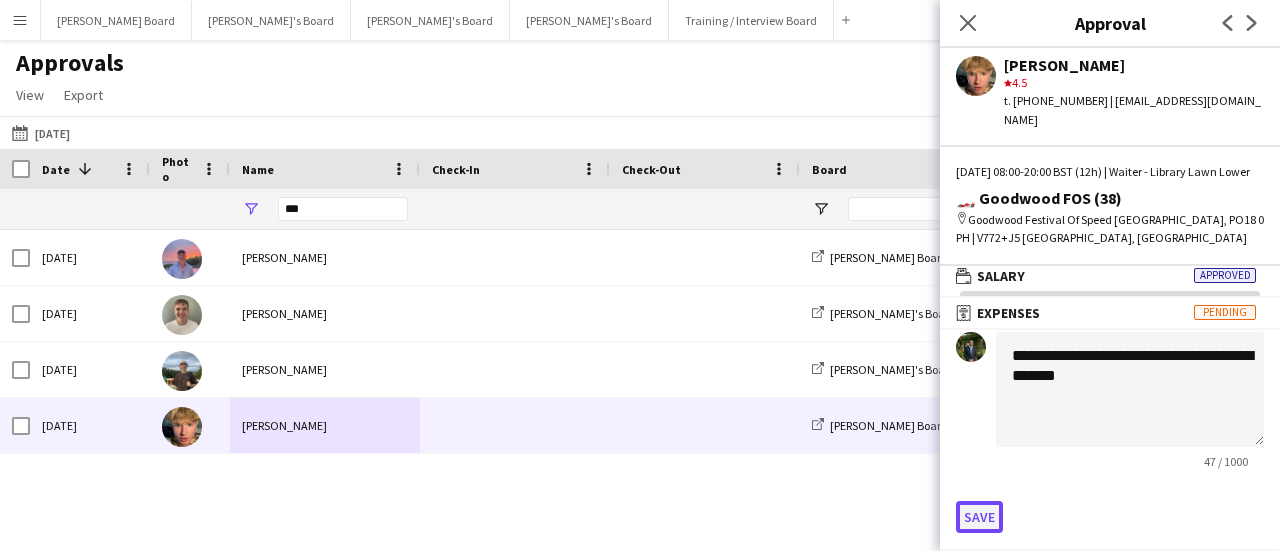 click on "Save" at bounding box center (979, 517) 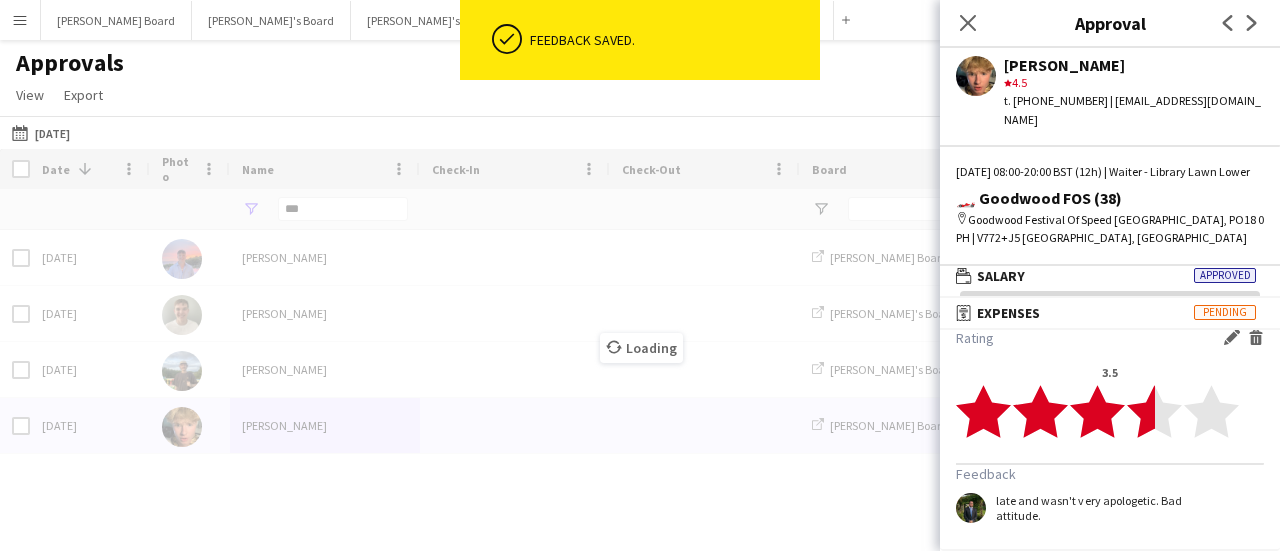 scroll, scrollTop: 46, scrollLeft: 0, axis: vertical 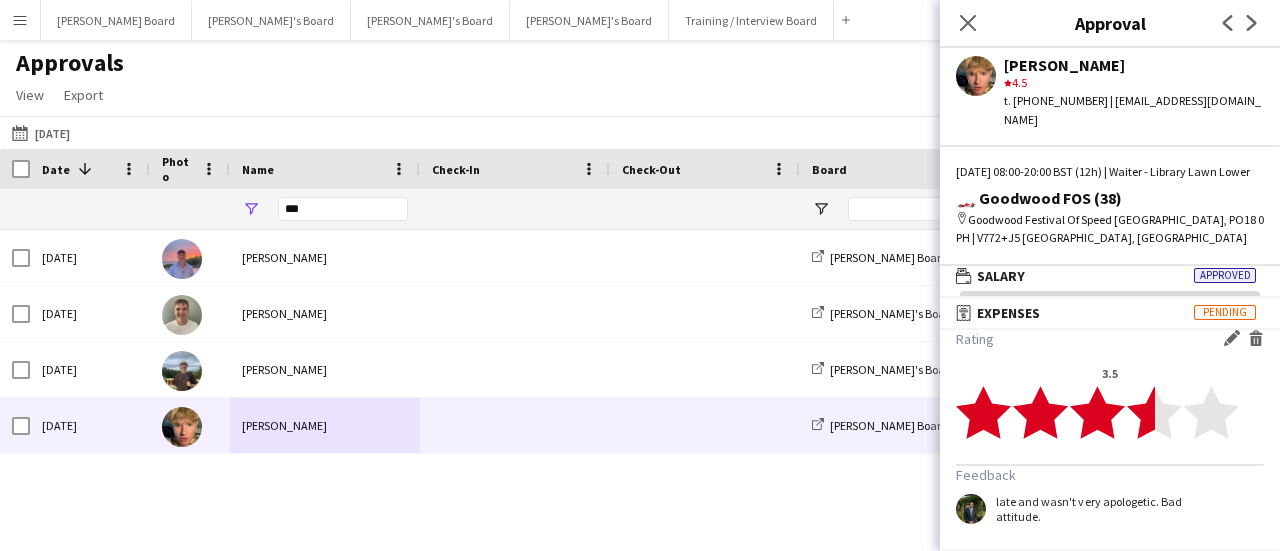 click on "Close pop-in" 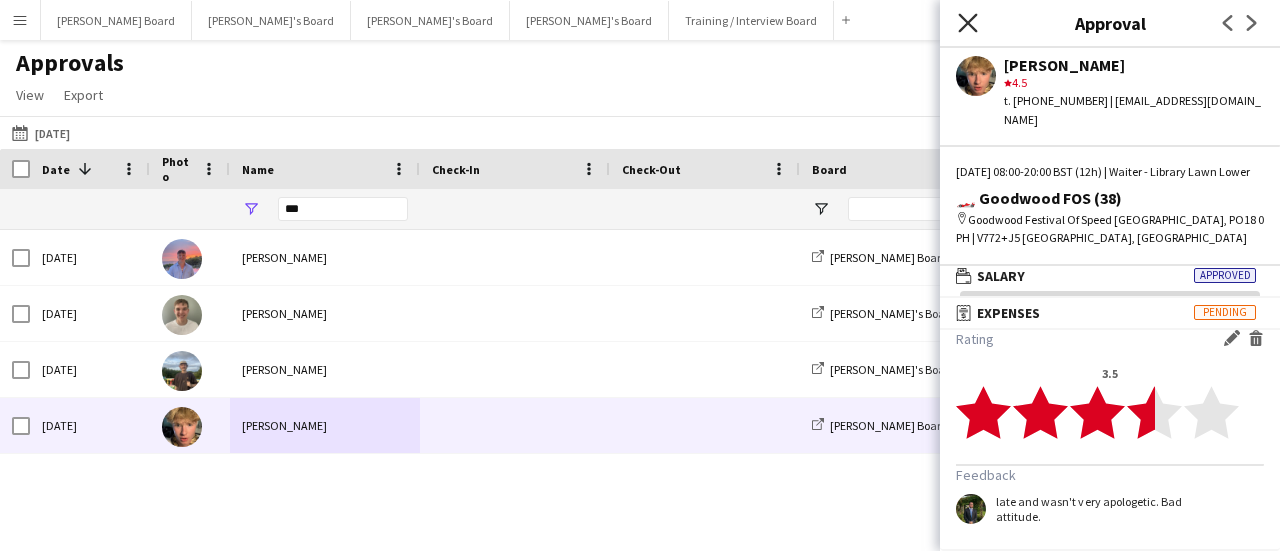click on "Close pop-in" 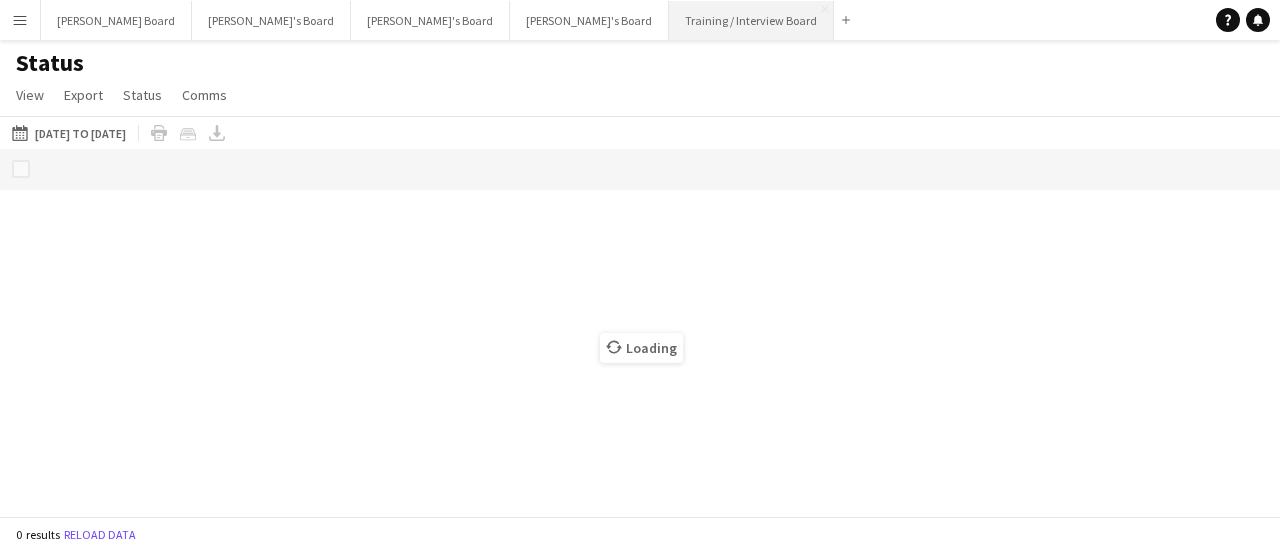 scroll, scrollTop: 0, scrollLeft: 0, axis: both 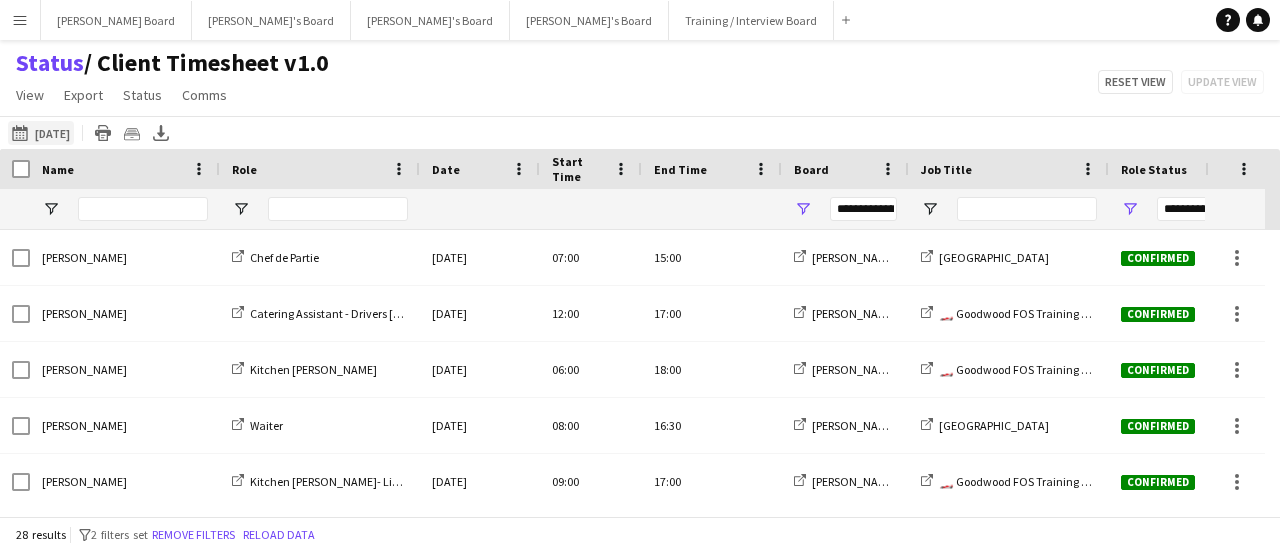 click on "[DATE] to [DATE]
[DATE]" 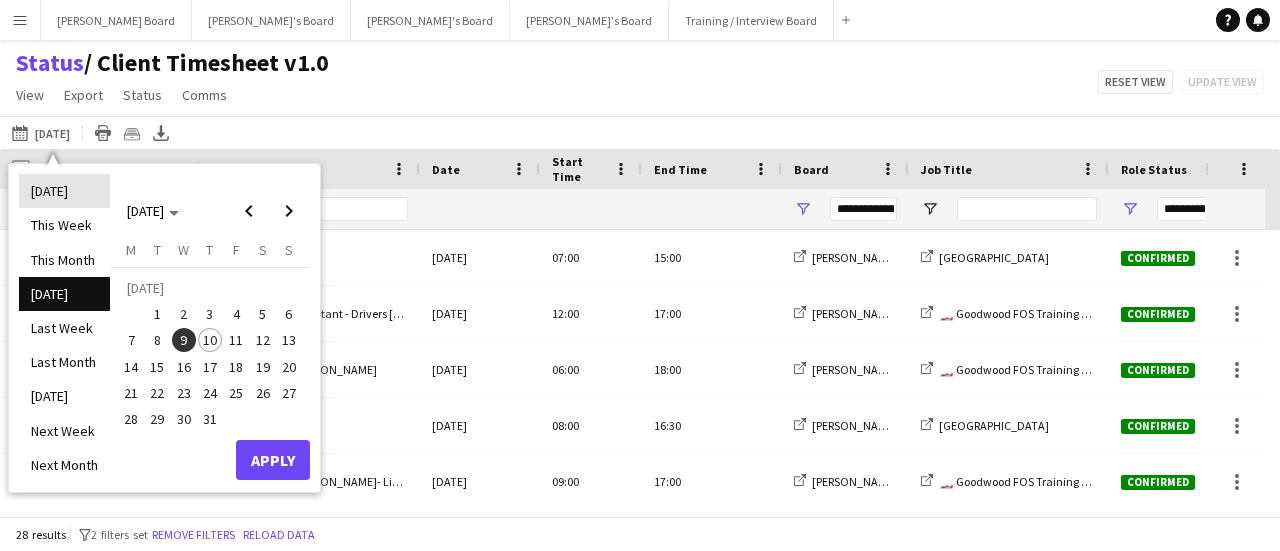 click on "[DATE]" at bounding box center [64, 191] 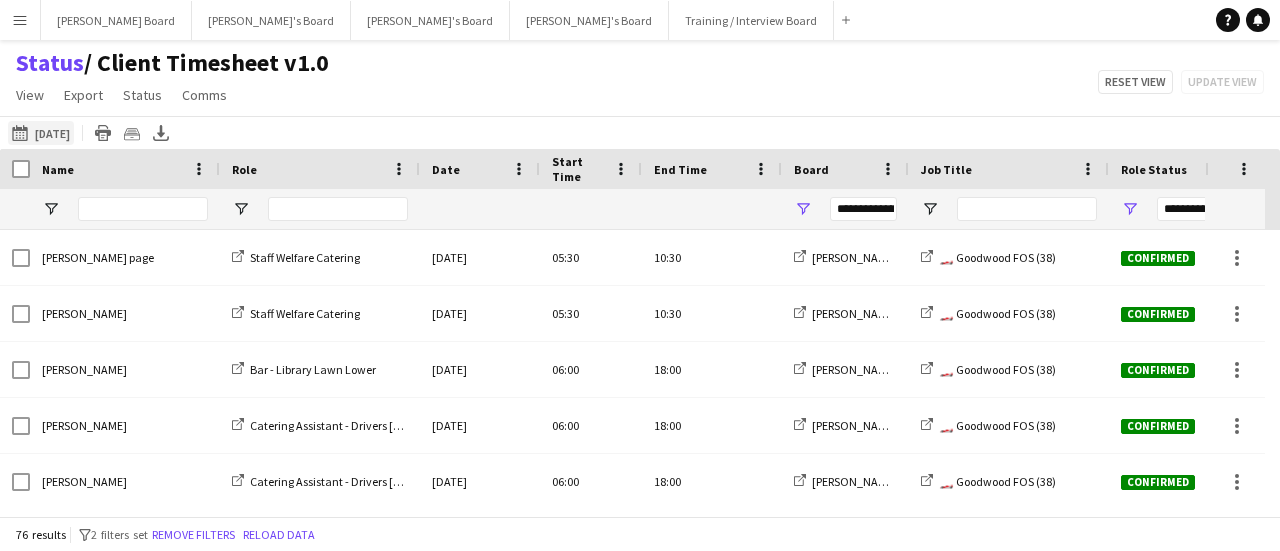 click on "[DATE] to [DATE]
[DATE]" 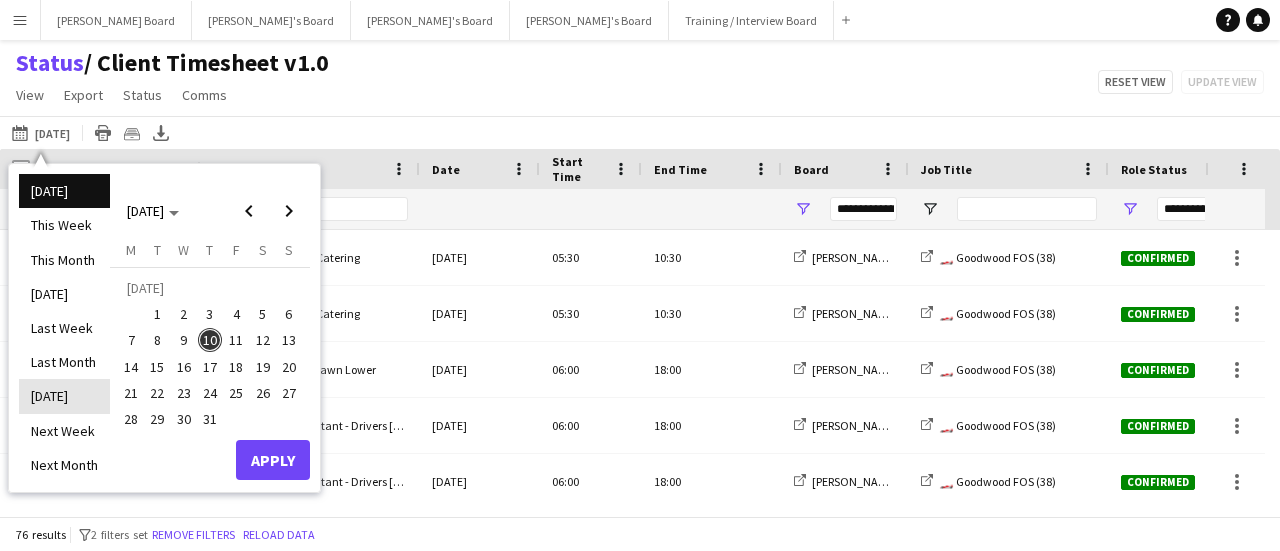 click on "[DATE]" at bounding box center (64, 396) 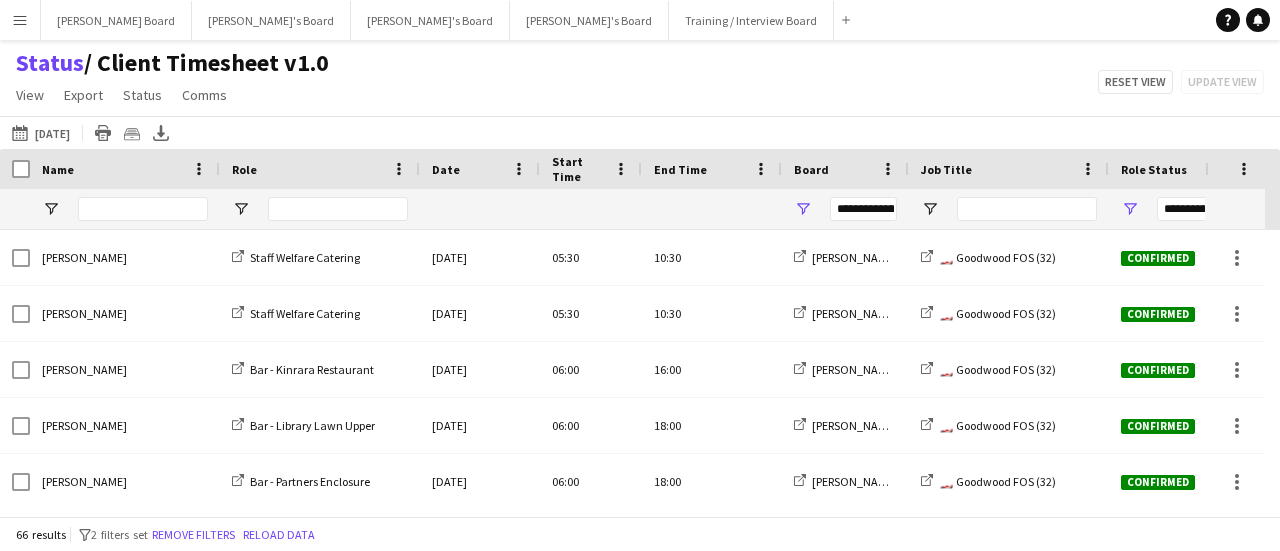scroll, scrollTop: 0, scrollLeft: 113, axis: horizontal 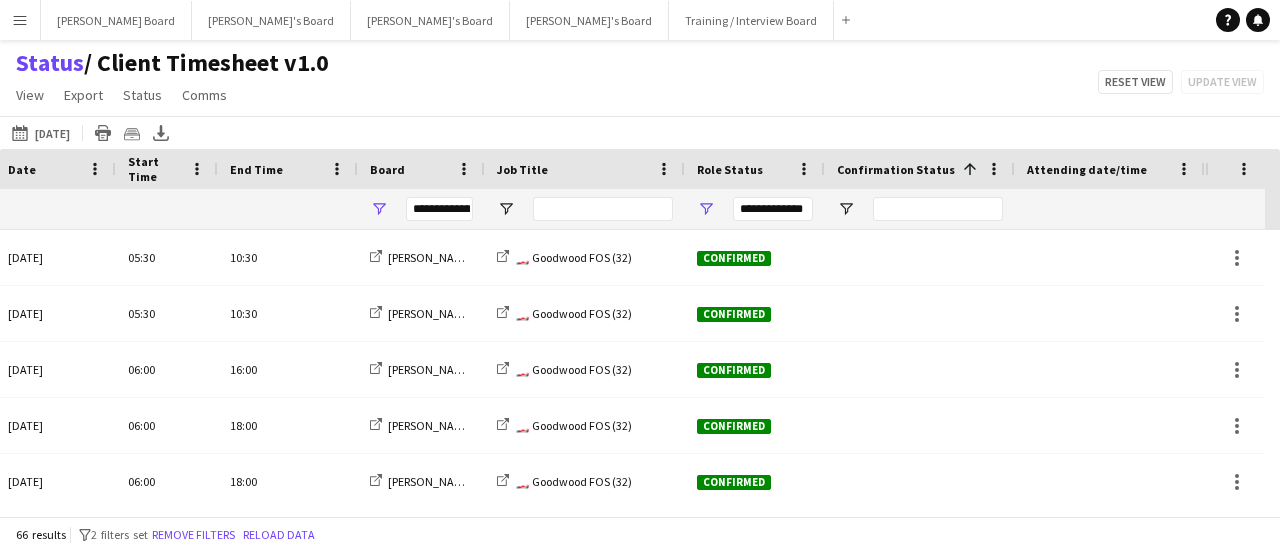 click on "Attending date/time" at bounding box center (1098, 169) 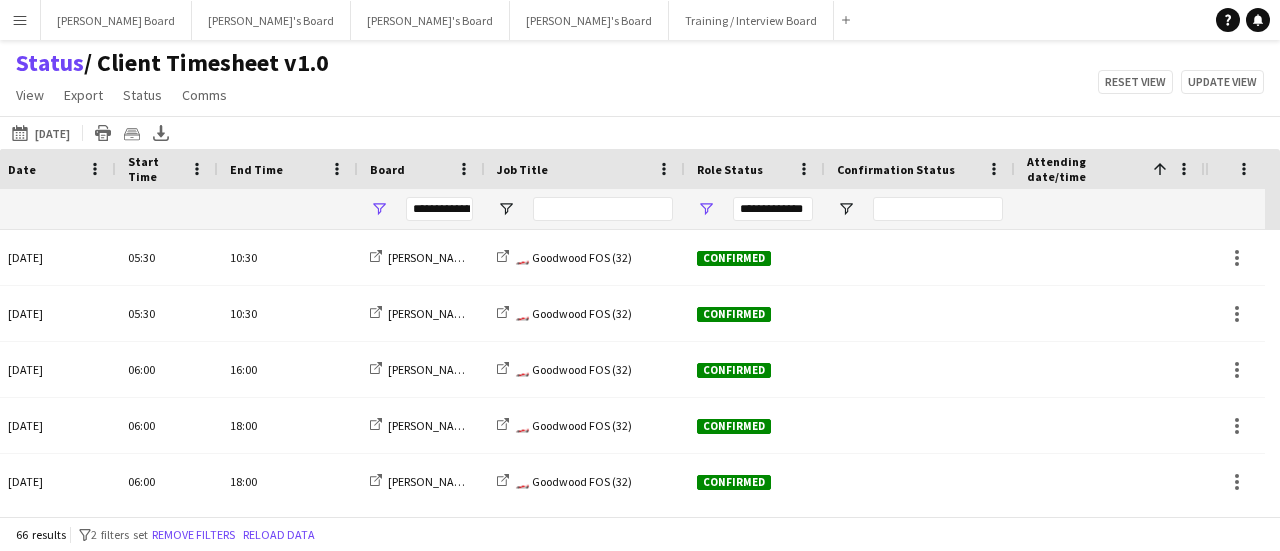 click at bounding box center (1160, 169) 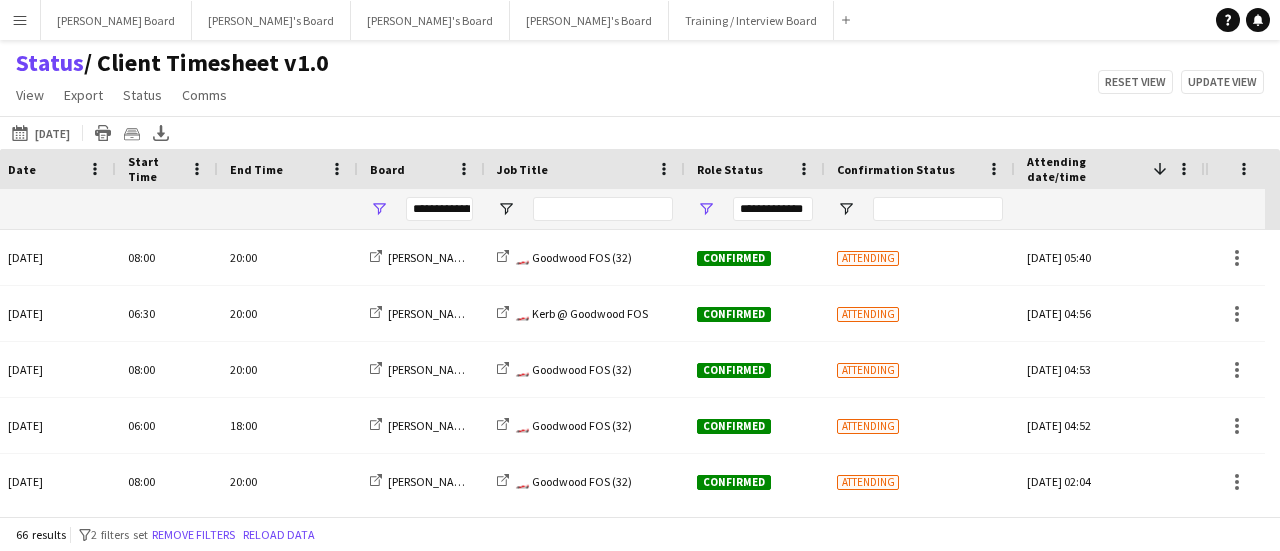 click at bounding box center [1160, 169] 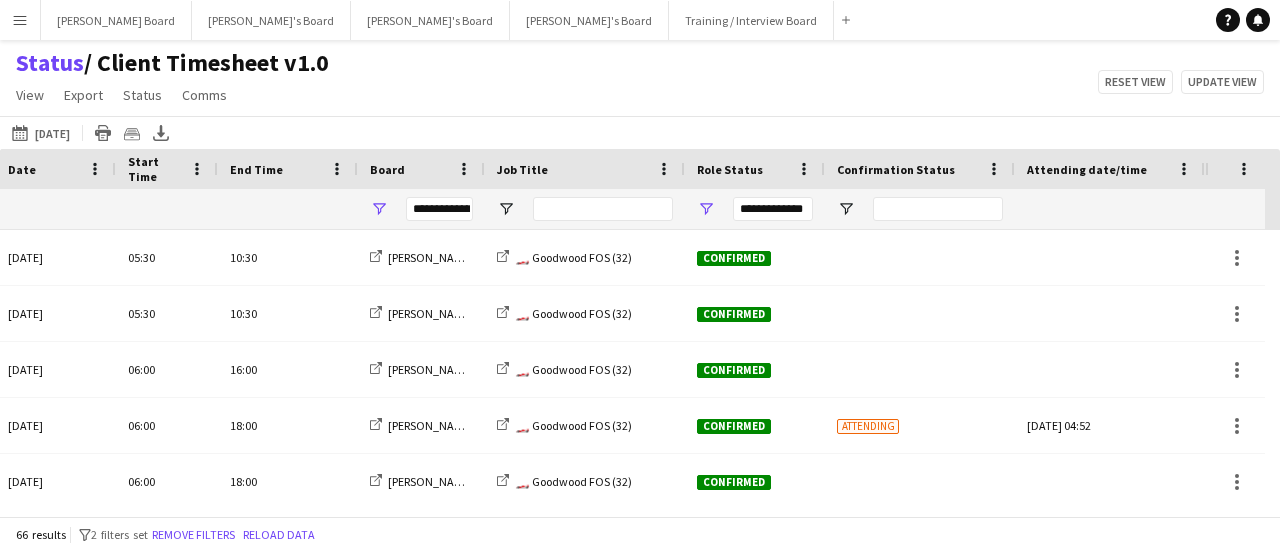 click on "Attending date/time" at bounding box center (1098, 169) 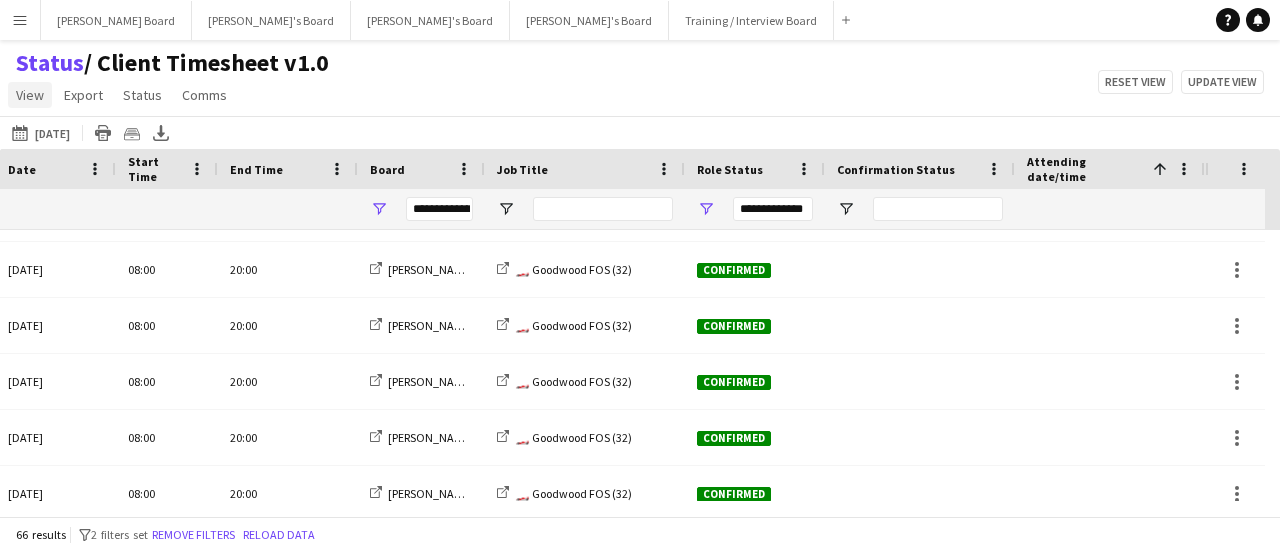 click on "View" 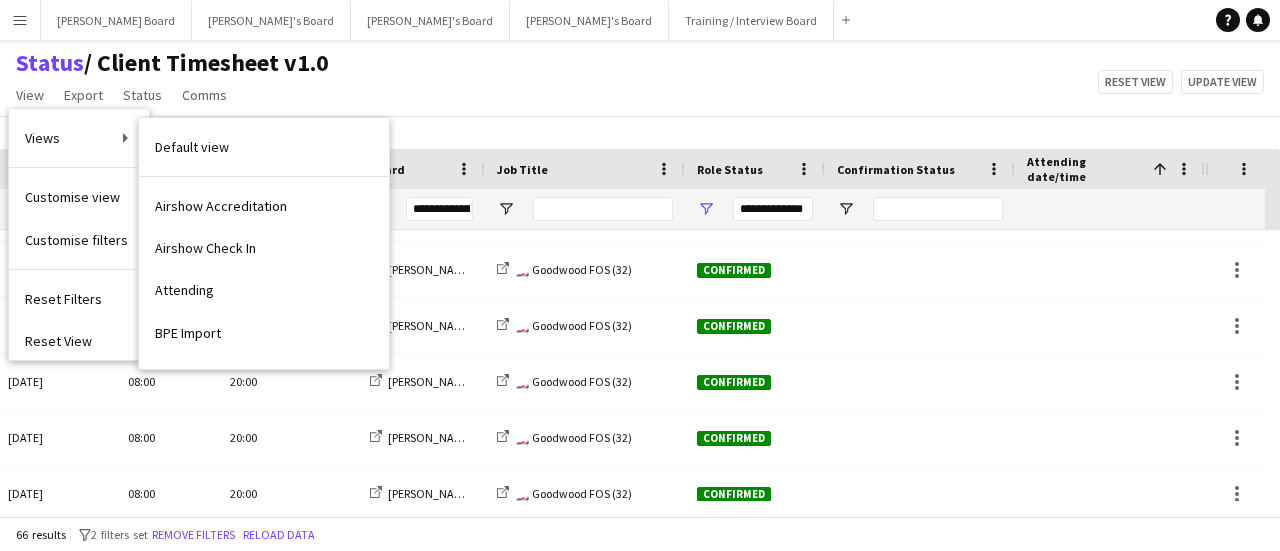 drag, startPoint x: 237, startPoint y: 143, endPoint x: 382, endPoint y: 227, distance: 167.57387 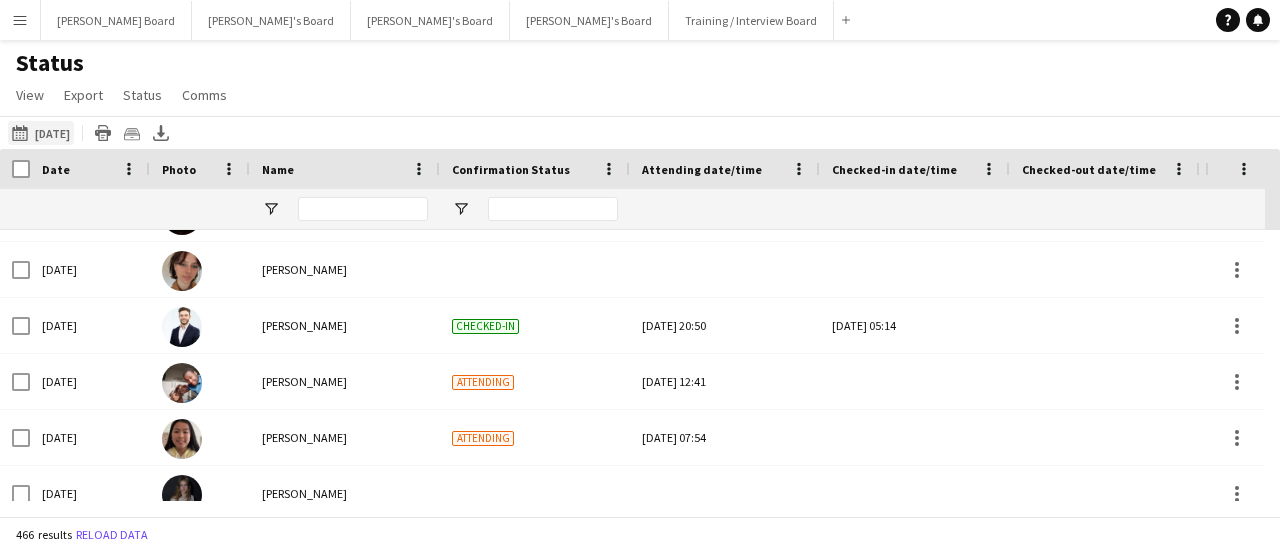 click on "[DATE] to [DATE]
[DATE]" 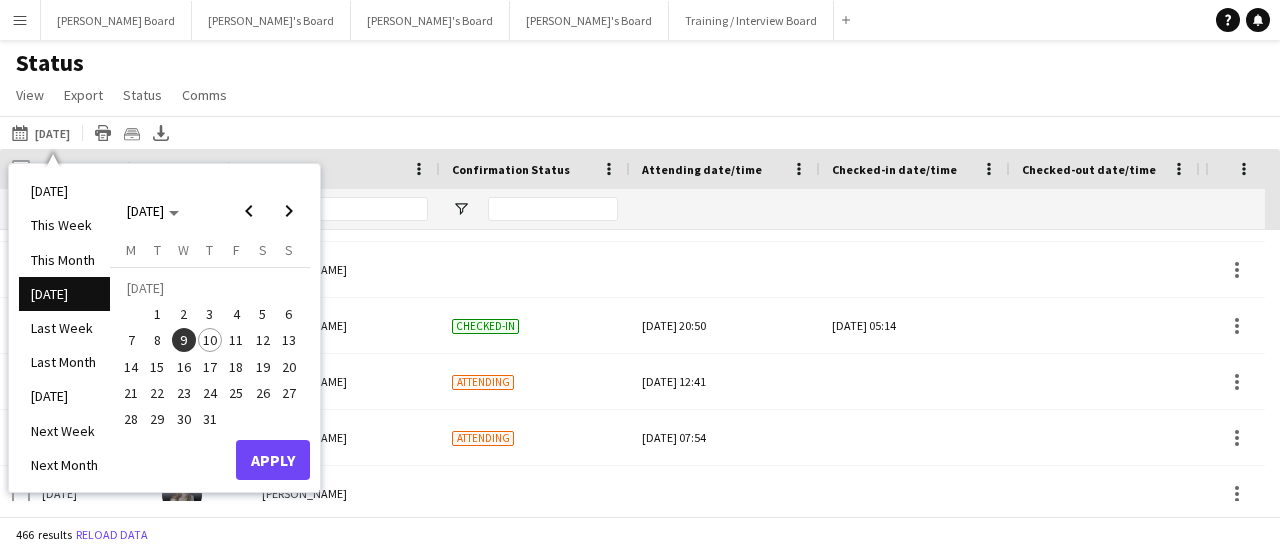 drag, startPoint x: 50, startPoint y: 185, endPoint x: 69, endPoint y: 181, distance: 19.416489 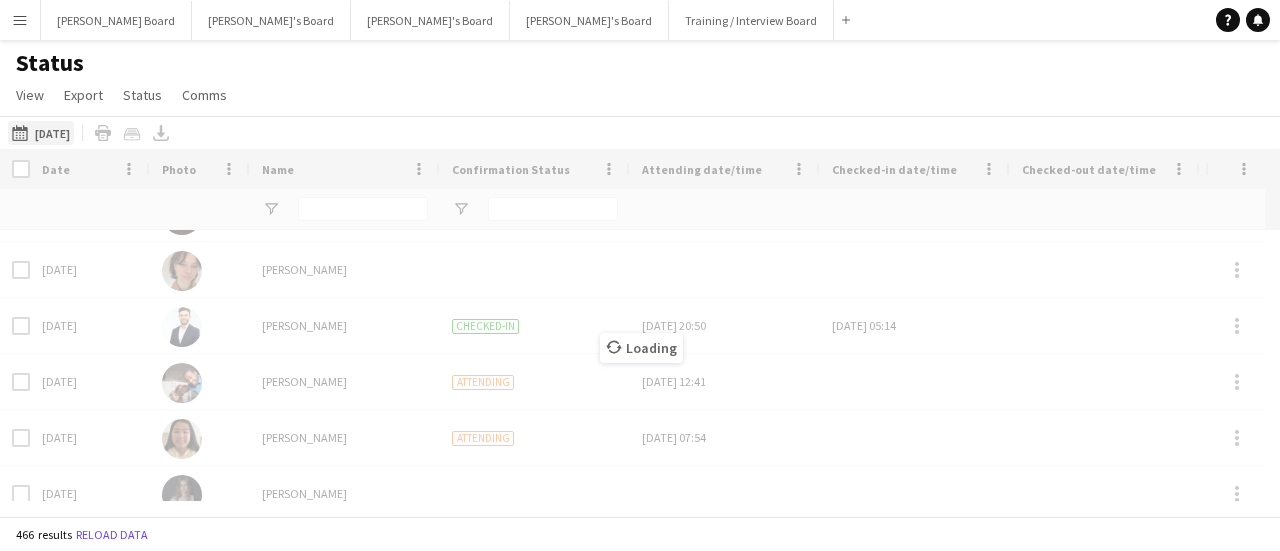 click on "[DATE] to [DATE]
[DATE]" 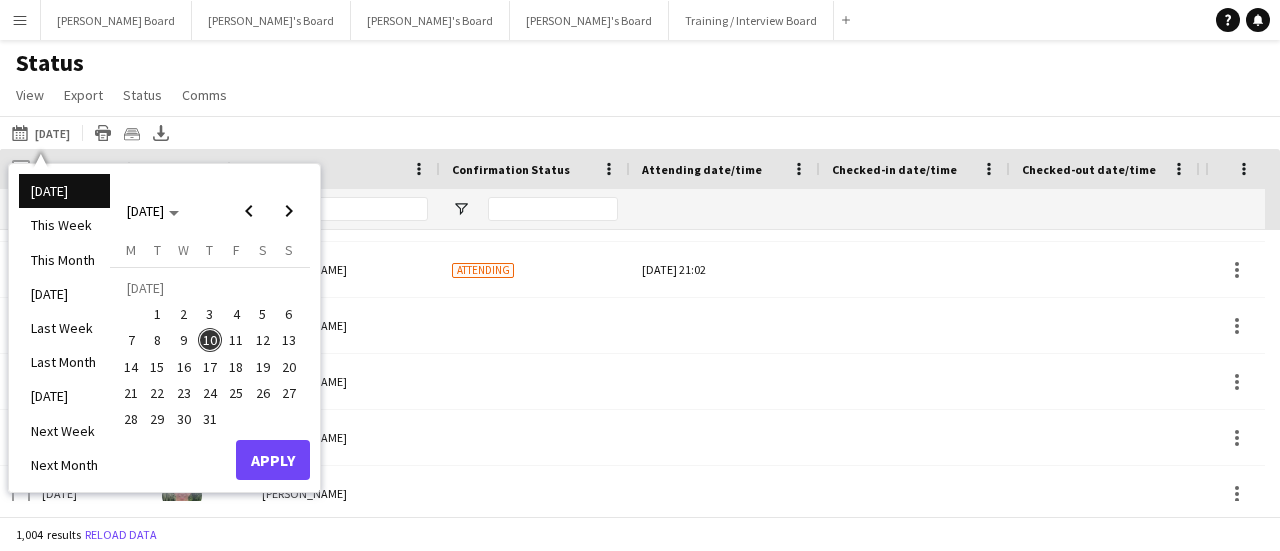 click on "[DATE]" at bounding box center [64, 396] 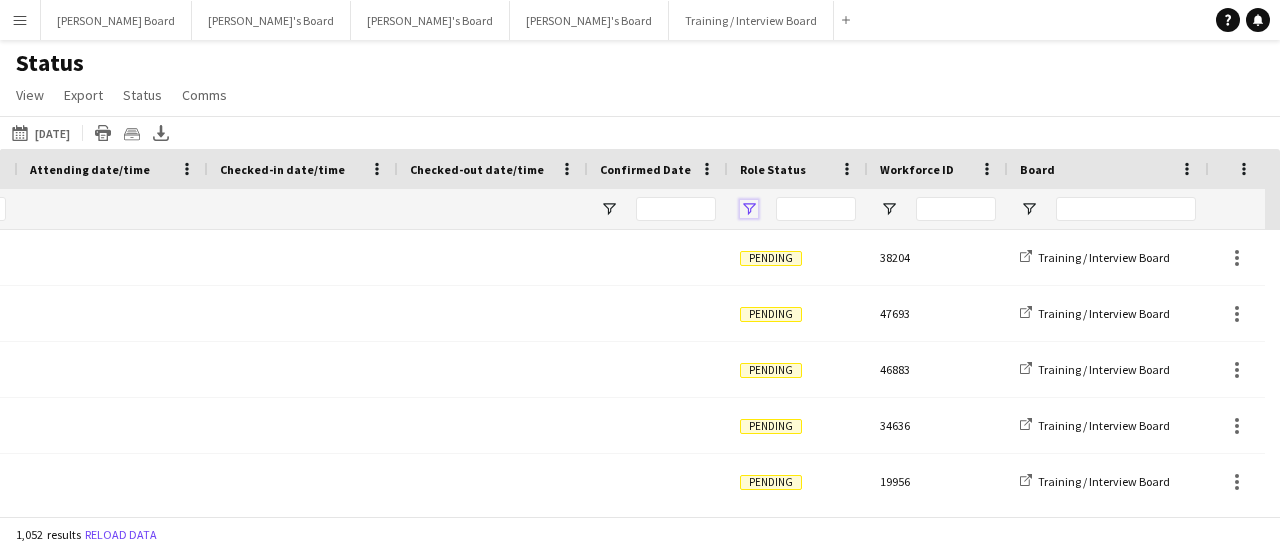 click at bounding box center [749, 209] 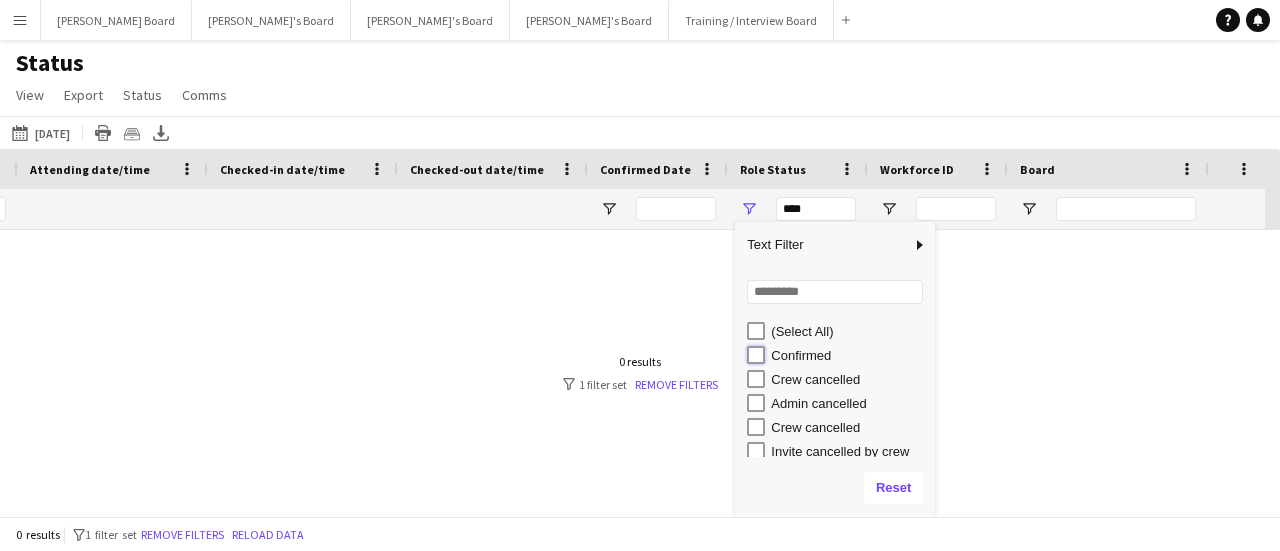 type on "**********" 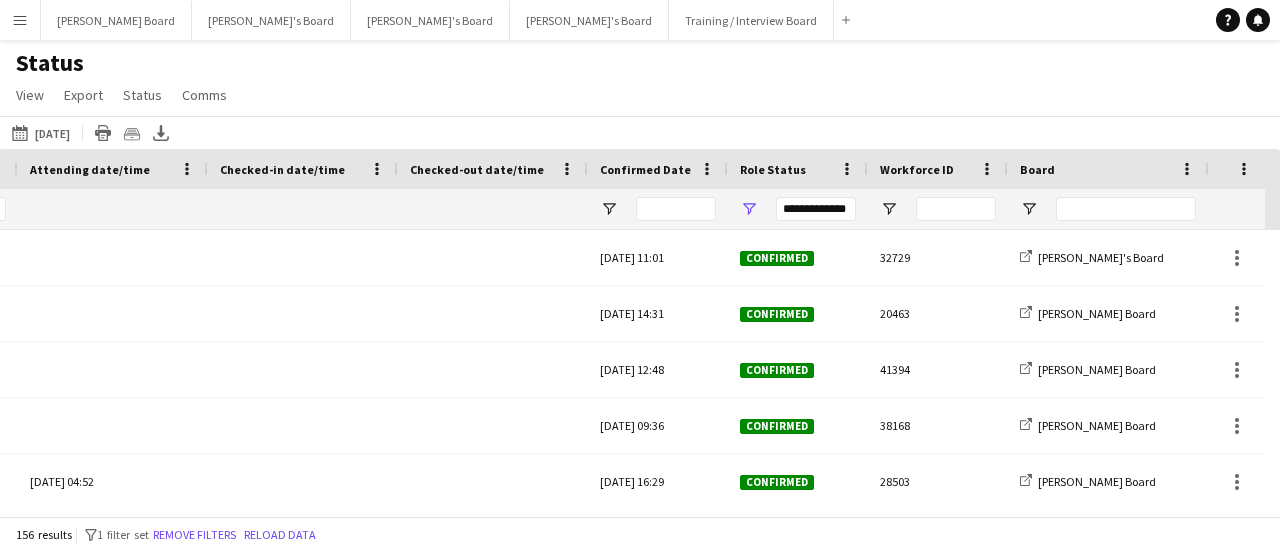 click on "Status   View   Views  Default view Airshow Accreditation Airshow Check In Attending BPE Import CFS Check In Alpha and Placement Check in Timesheet Client Timesheet Phone Number v1.0 Client Timesheet v1.0 JZ Timesheet 2024 Placement Transfer References Import RWHS SFC TIMESHEET Sharecode Check New view Update view Delete view Edit name Customise view Customise filters Reset Filters Reset View Reset All  Export  Export as XLSX Export as CSV Export as PDF Crew files as ZIP  Status  Confirm attendance Check-in Check-out Clear confirm attendance Clear check-in Clear check-out  Comms  Send notification Chat" 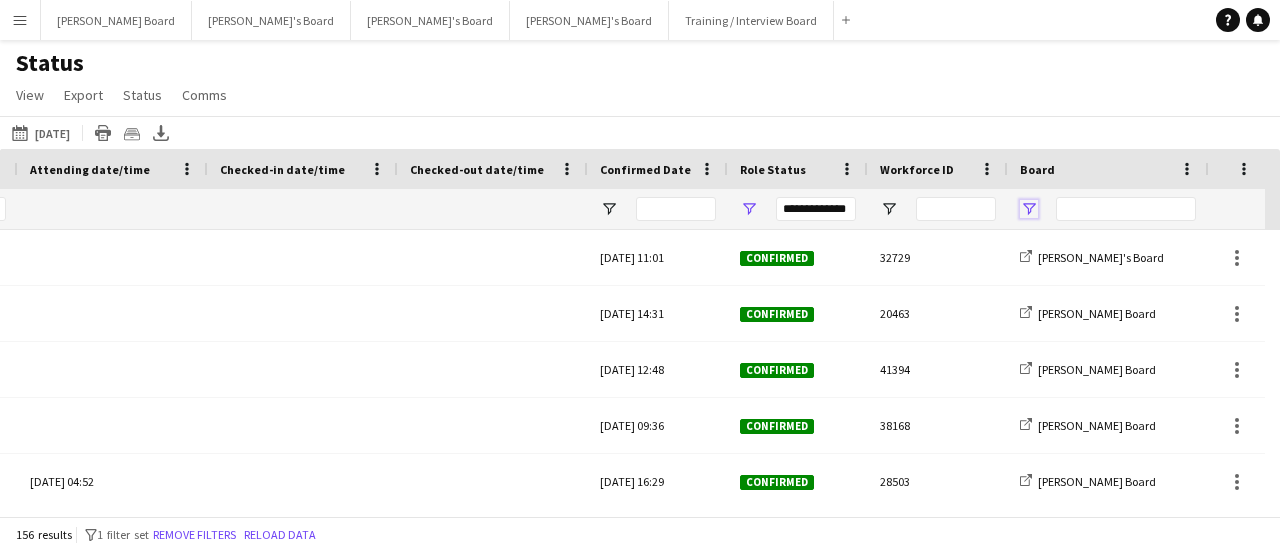 click at bounding box center [1029, 209] 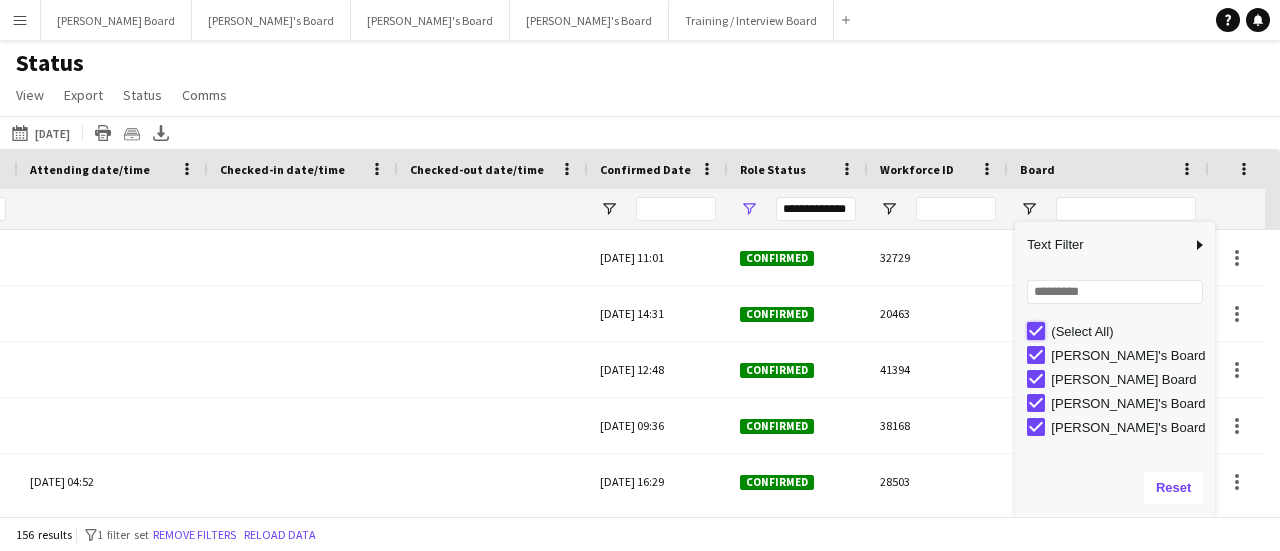 type on "***" 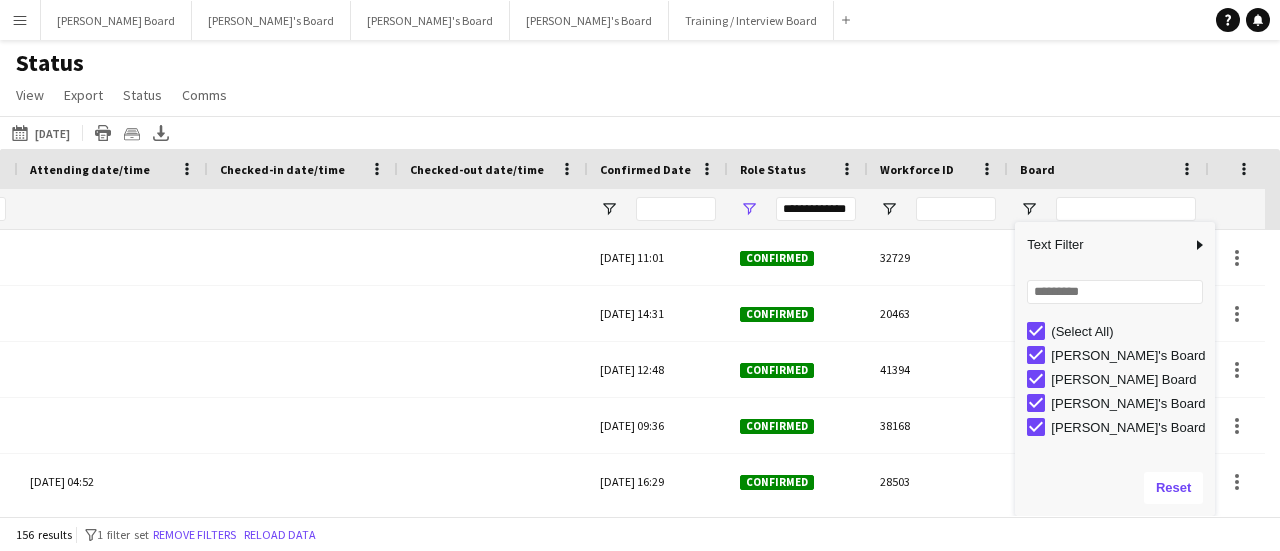 type on "***" 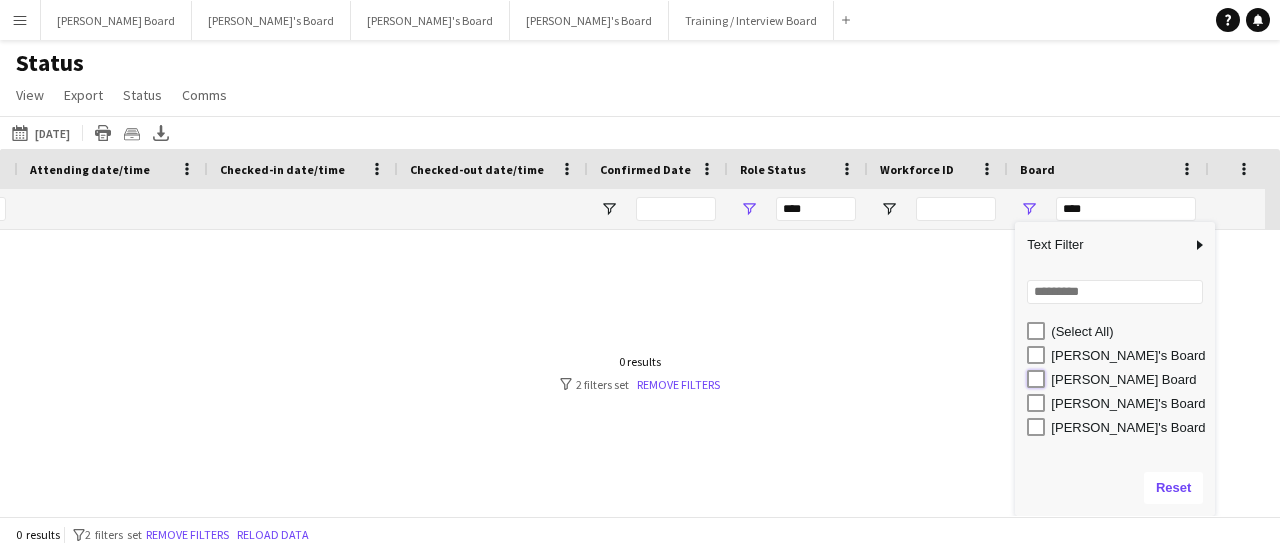 type on "**********" 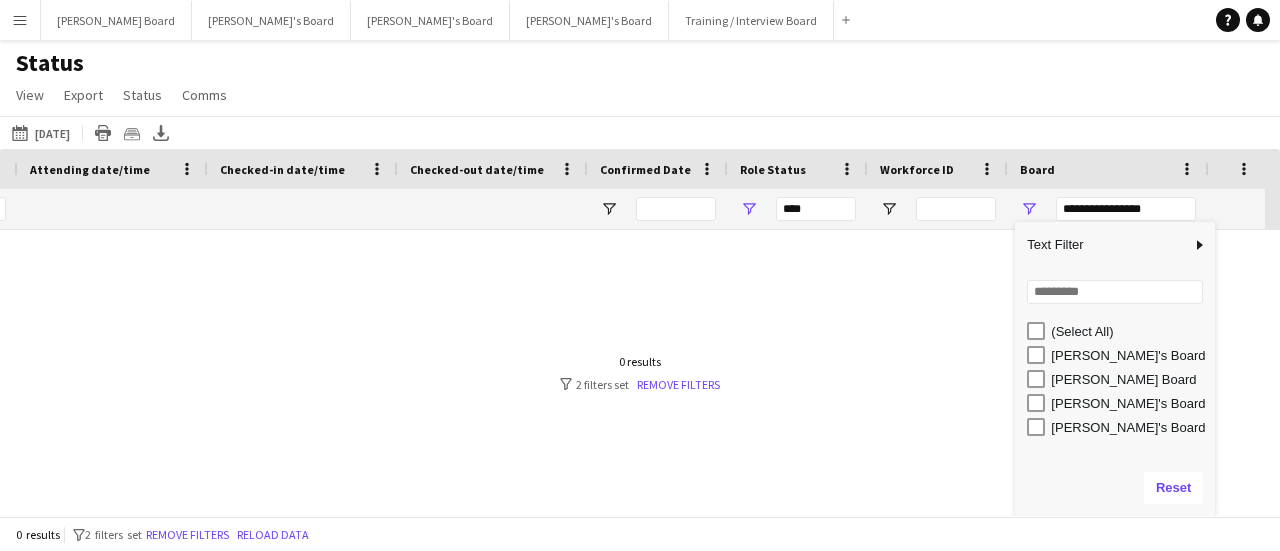 type on "**********" 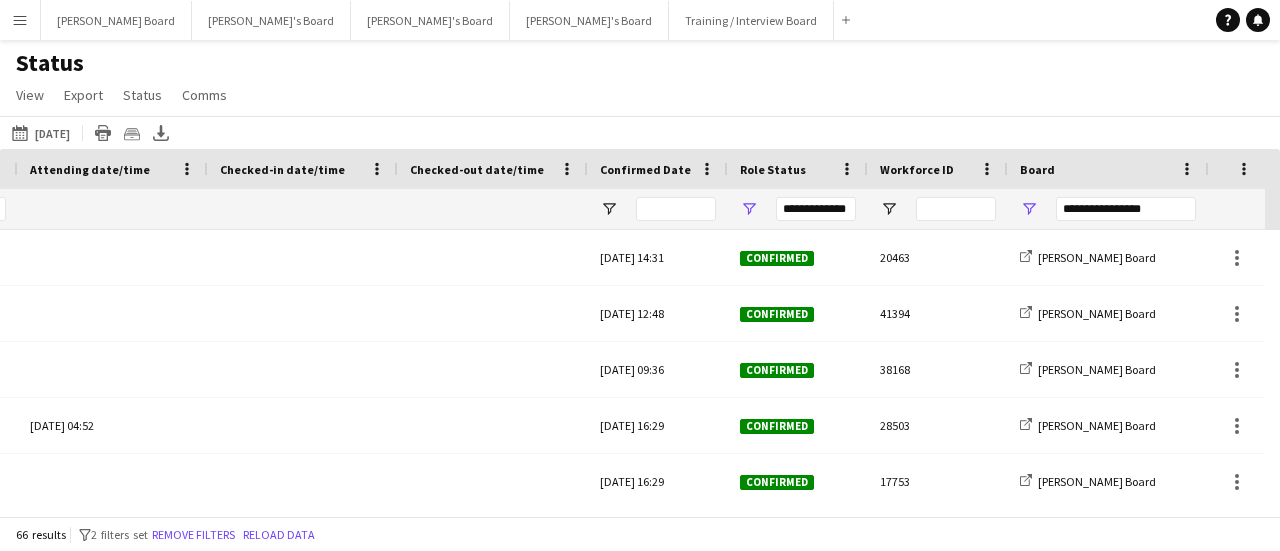 click on "Status   View   Views  Default view Airshow Accreditation Airshow Check In Attending BPE Import CFS Check In Alpha and Placement Check in Timesheet Client Timesheet Phone Number v1.0 Client Timesheet v1.0 JZ Timesheet 2024 Placement Transfer References Import RWHS SFC TIMESHEET Sharecode Check New view Update view Delete view Edit name Customise view Customise filters Reset Filters Reset View Reset All  Export  Export as XLSX Export as CSV Export as PDF Crew files as ZIP  Status  Confirm attendance Check-in Check-out Clear confirm attendance Clear check-in Clear check-out  Comms  Send notification Chat" 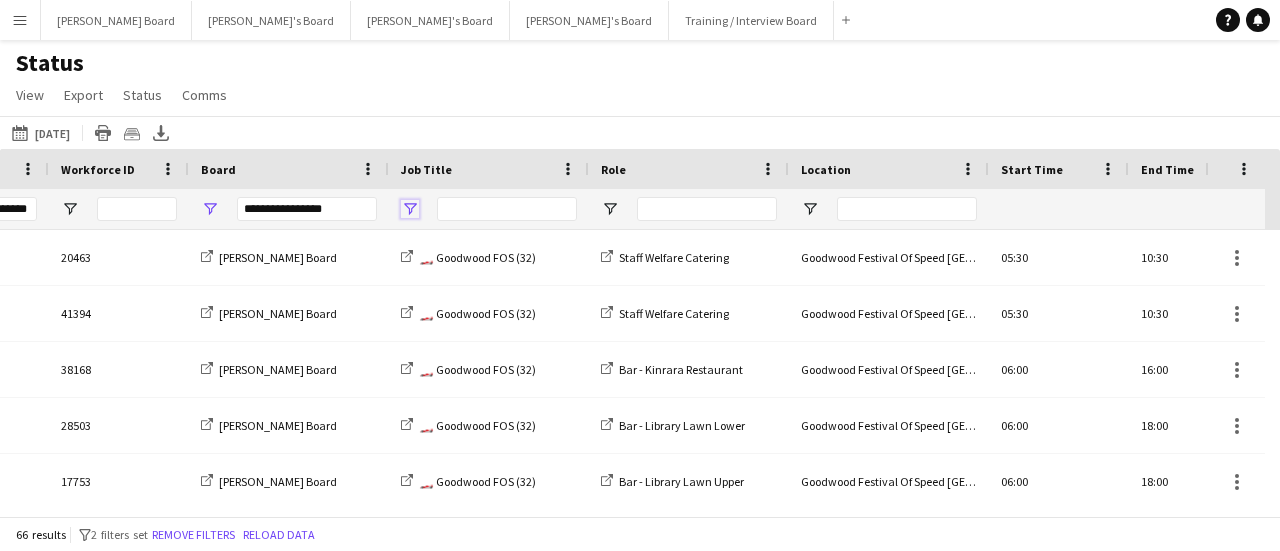 click at bounding box center (410, 209) 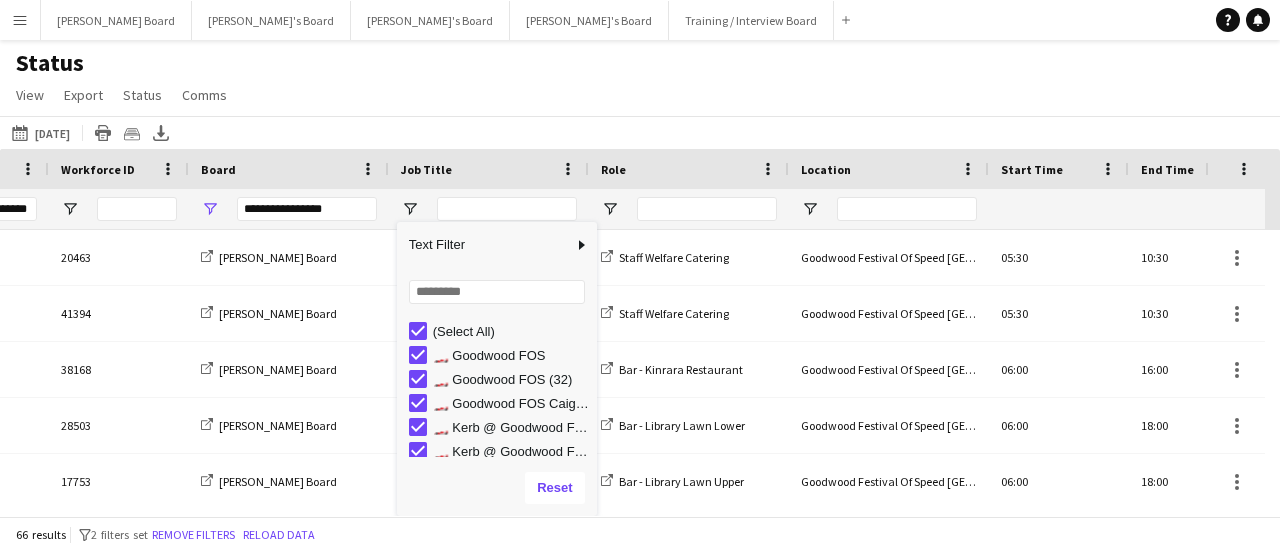 click on "Status   View   Views  Default view Airshow Accreditation Airshow Check In Attending BPE Import CFS Check In Alpha and Placement Check in Timesheet Client Timesheet Phone Number v1.0 Client Timesheet v1.0 JZ Timesheet 2024 Placement Transfer References Import RWHS SFC TIMESHEET Sharecode Check New view Update view Delete view Edit name Customise view Customise filters Reset Filters Reset View Reset All  Export  Export as XLSX Export as CSV Export as PDF Crew files as ZIP  Status  Confirm attendance Check-in Check-out Clear confirm attendance Clear check-in Clear check-out  Comms  Send notification Chat" 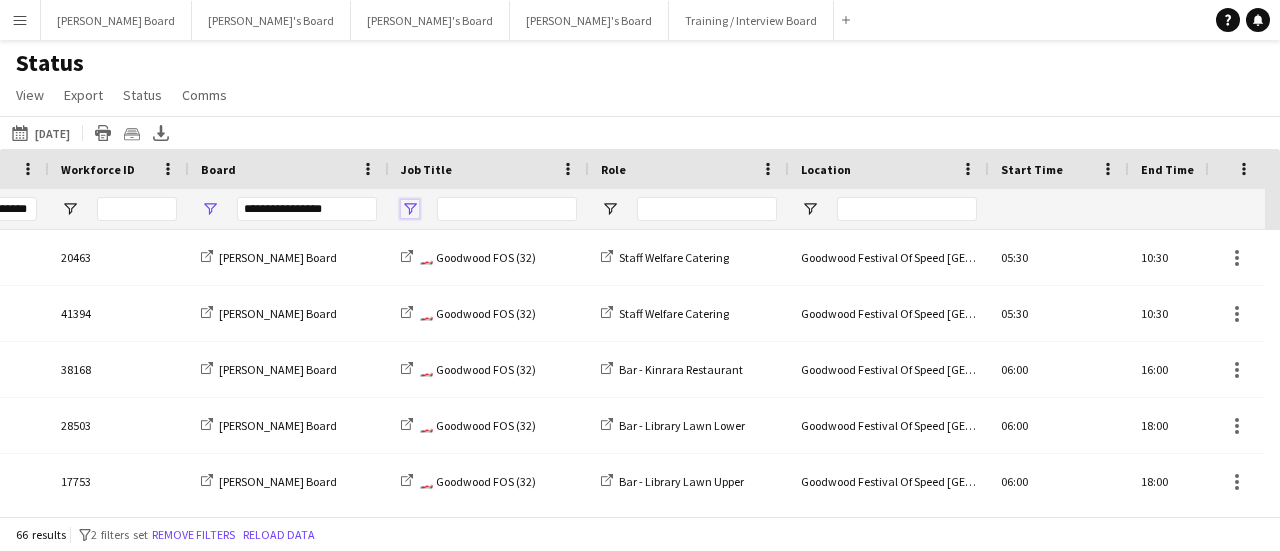 click at bounding box center [410, 209] 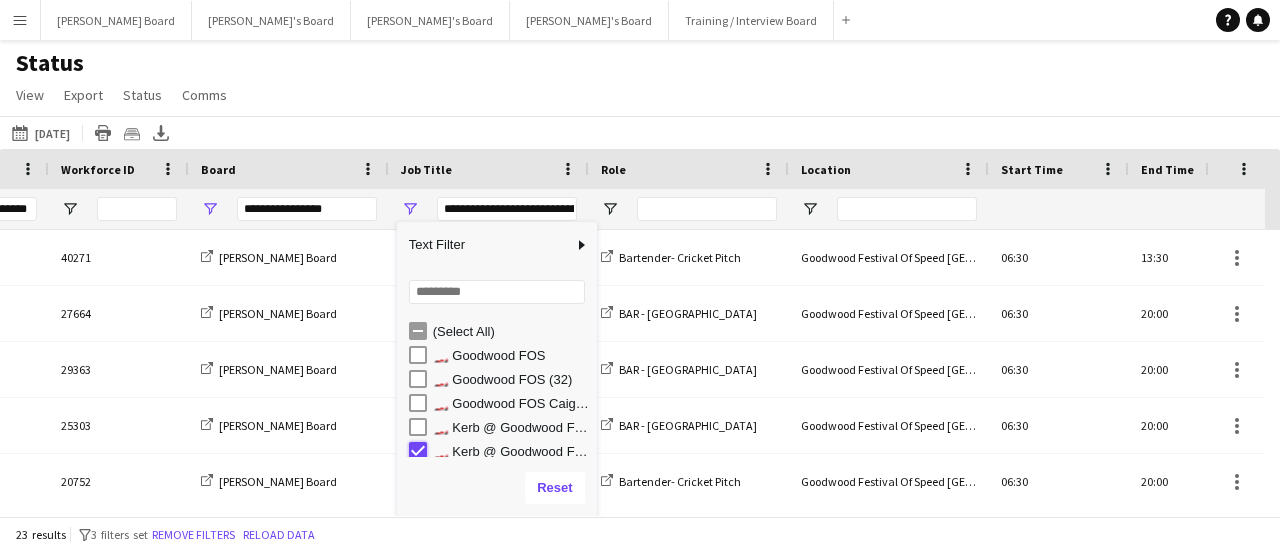 type on "**********" 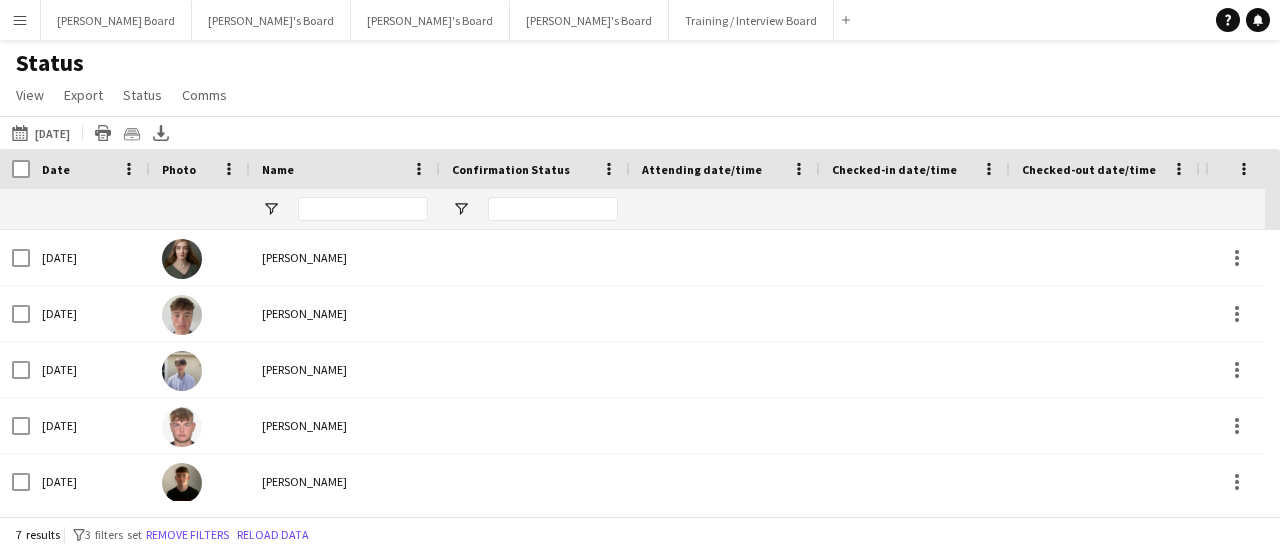 scroll, scrollTop: 0, scrollLeft: 14, axis: horizontal 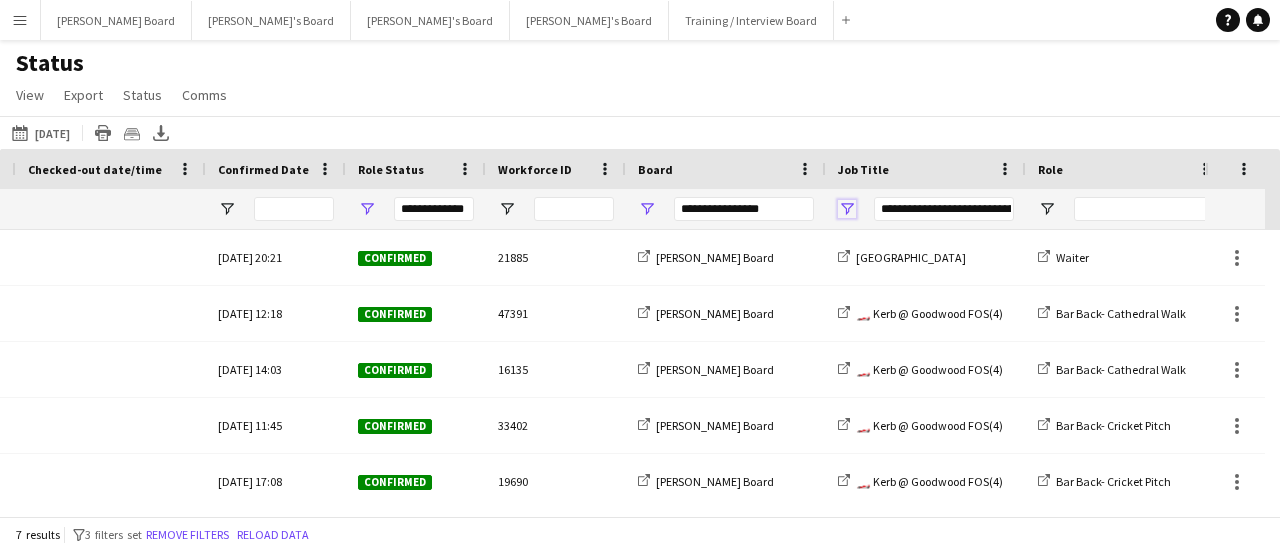 click at bounding box center (847, 209) 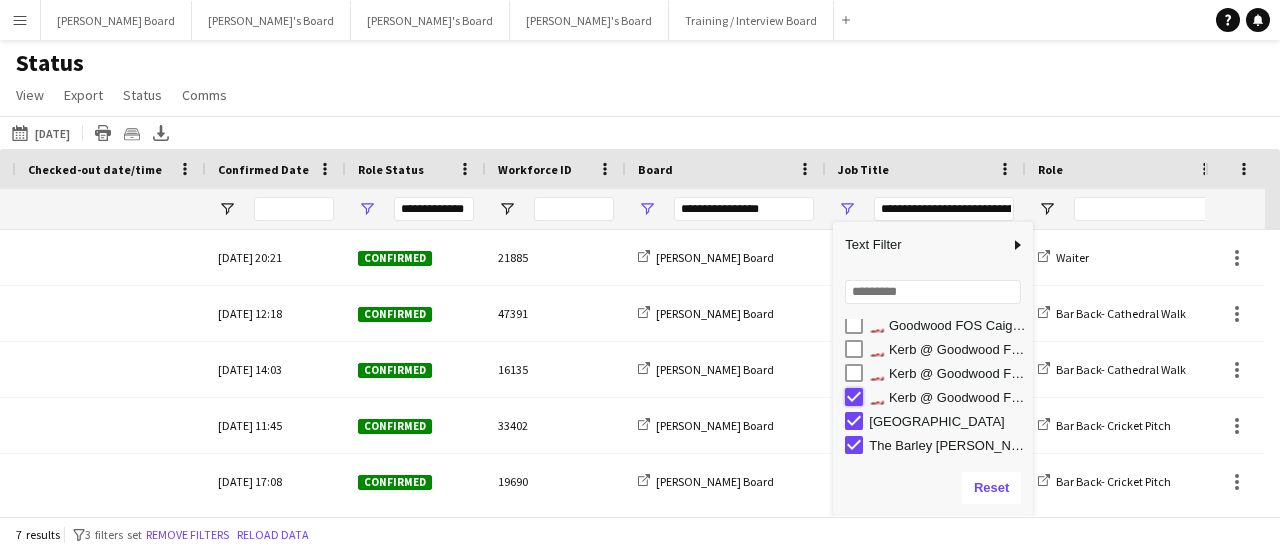 type on "**********" 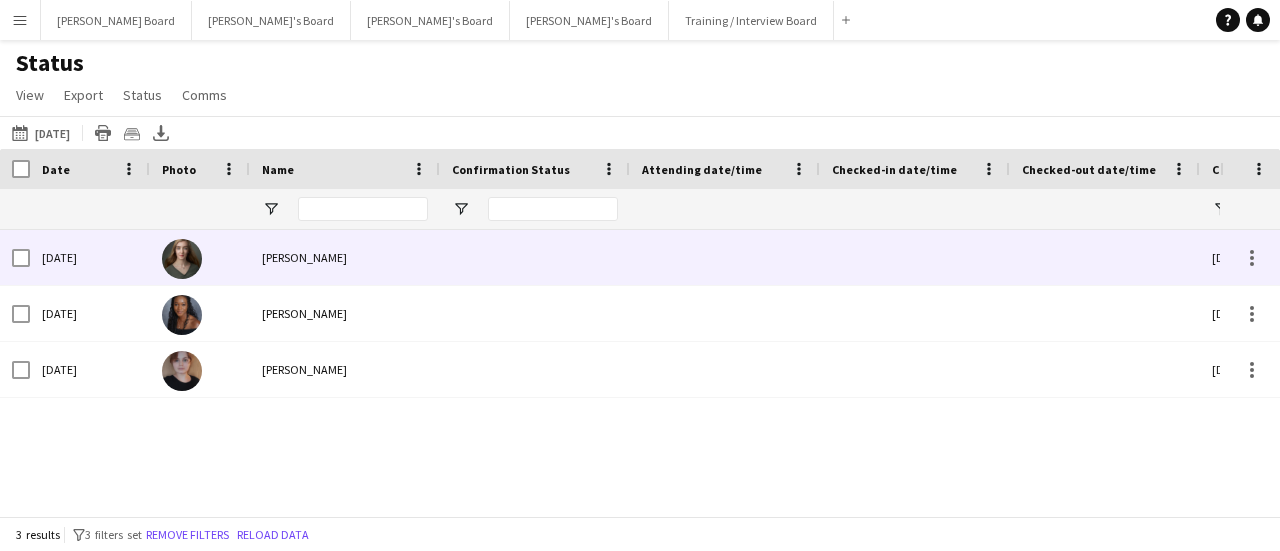 scroll, scrollTop: 0, scrollLeft: 0, axis: both 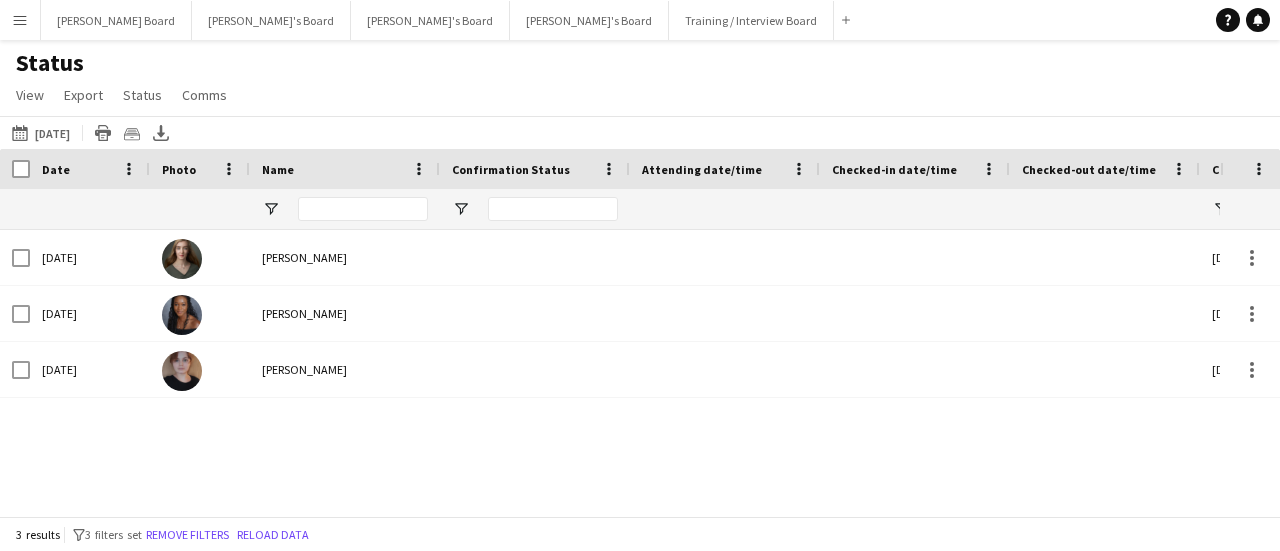 click on "Status   View   Views  Default view Airshow Accreditation Airshow Check In Attending BPE Import CFS Check In Alpha and Placement Check in Timesheet Client Timesheet Phone Number v1.0 Client Timesheet v1.0 JZ Timesheet 2024 Placement Transfer References Import RWHS SFC TIMESHEET Sharecode Check New view Update view Delete view Edit name Customise view Customise filters Reset Filters Reset View Reset All  Export  Export as XLSX Export as CSV Export as PDF Crew files as ZIP  Status  Confirm attendance Check-in Check-out Clear confirm attendance Clear check-in Clear check-out  Comms  Send notification Chat" 